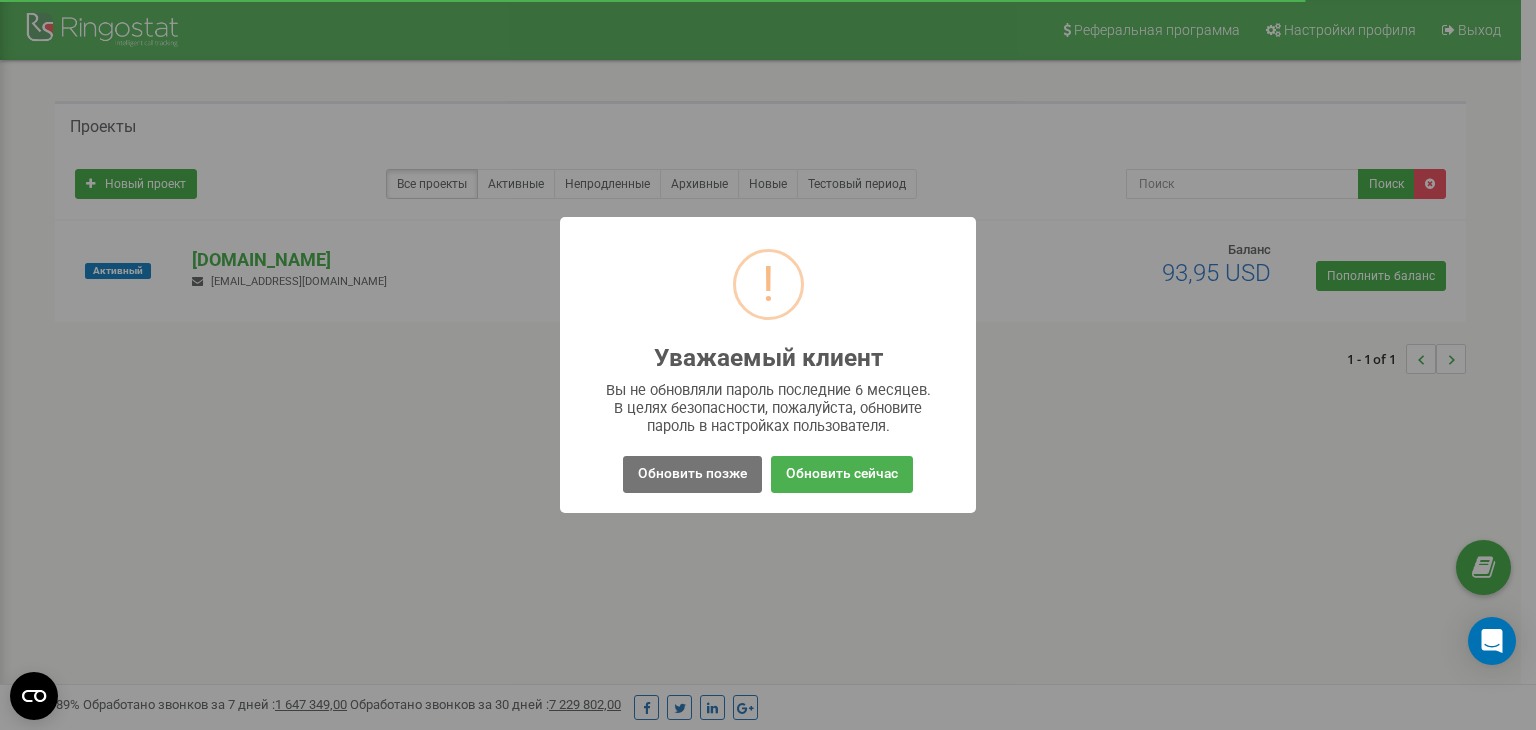 scroll, scrollTop: 0, scrollLeft: 0, axis: both 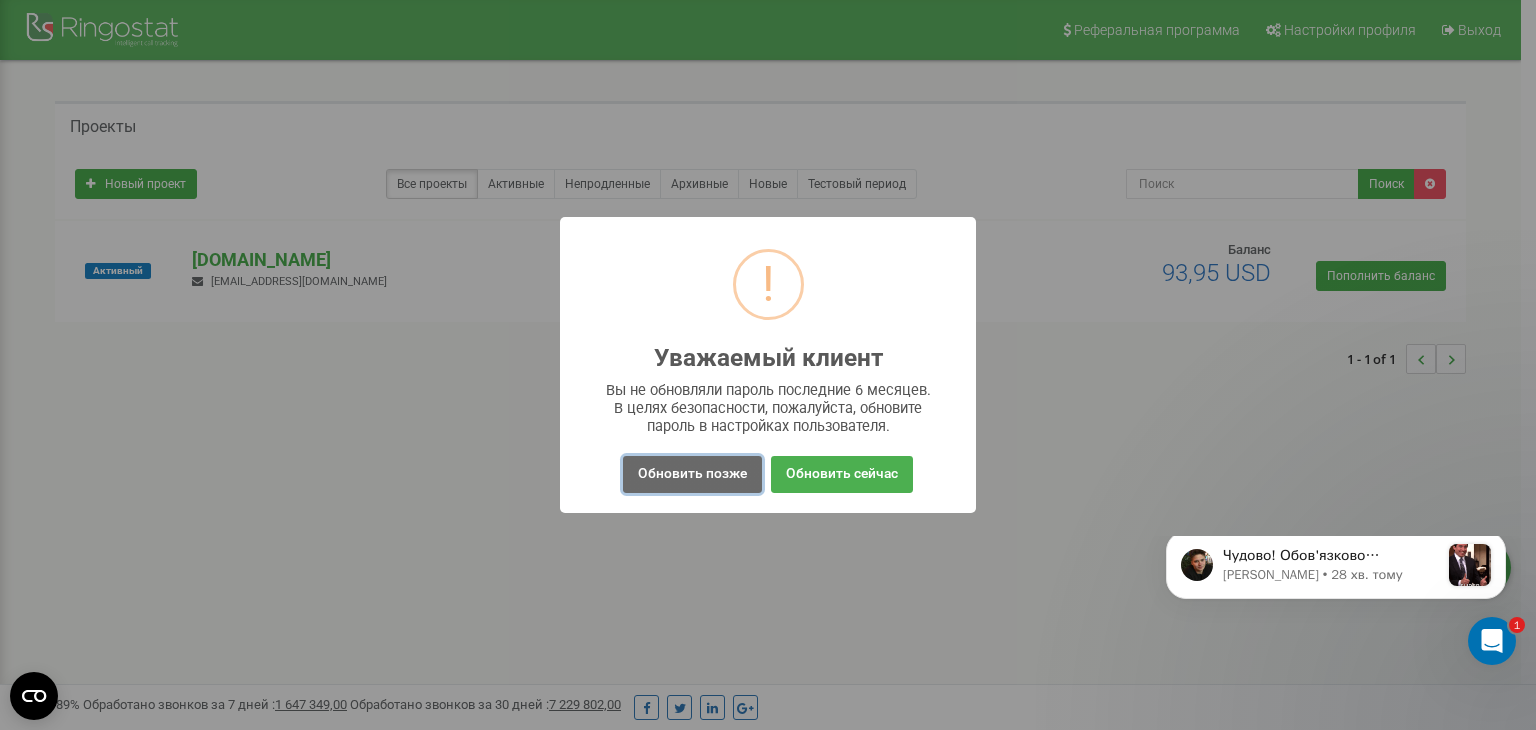 click on "Обновить позже" at bounding box center [692, 474] 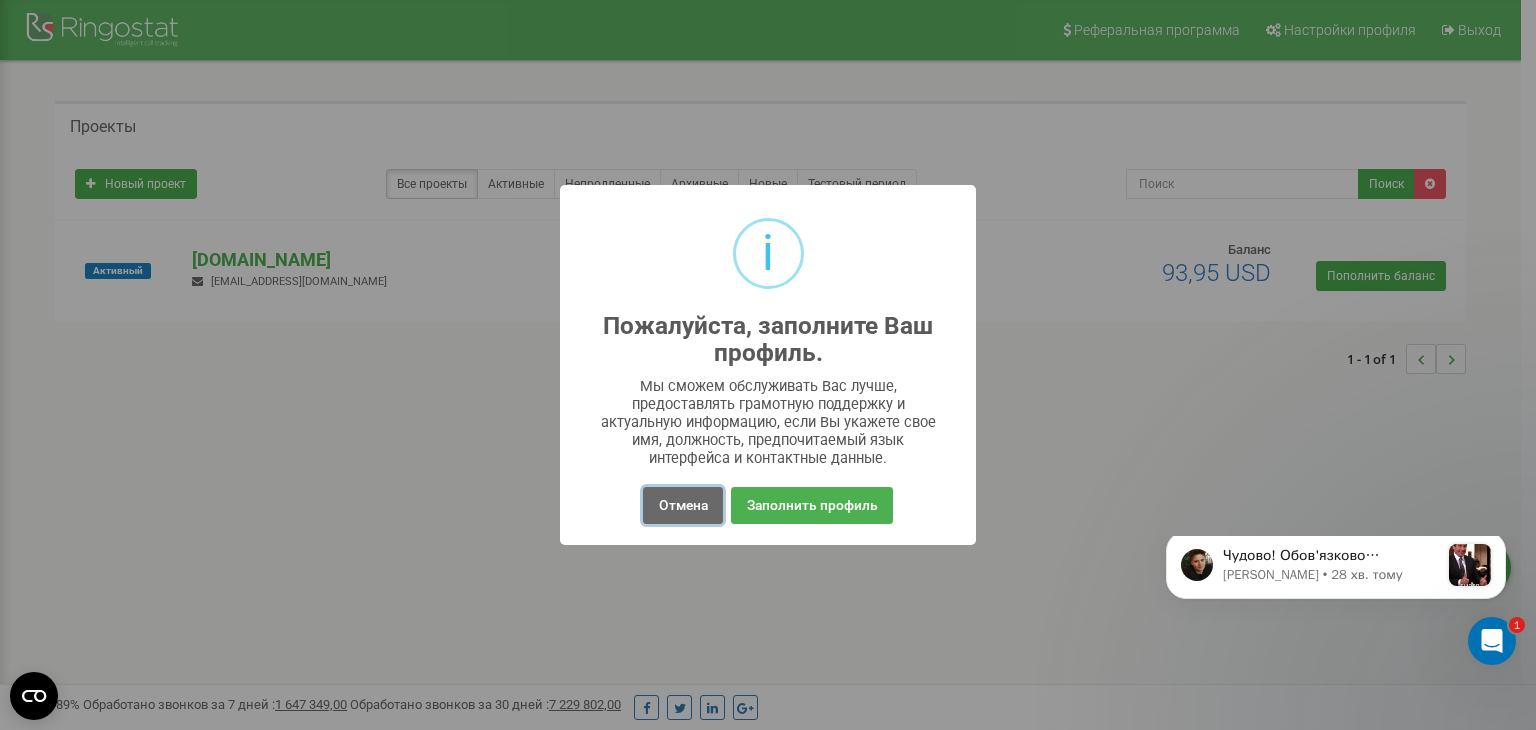 click on "Отмена" at bounding box center (682, 505) 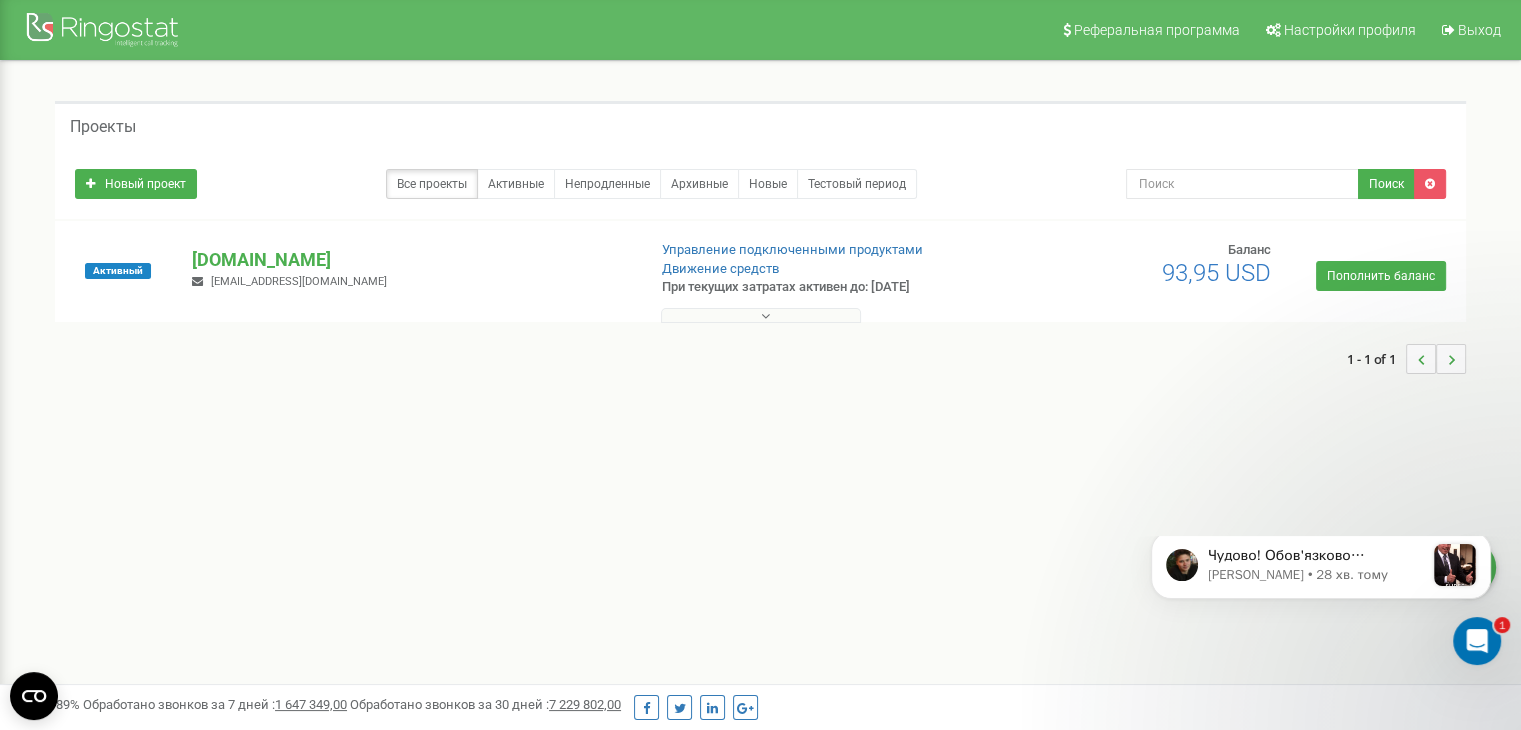 click at bounding box center [761, 315] 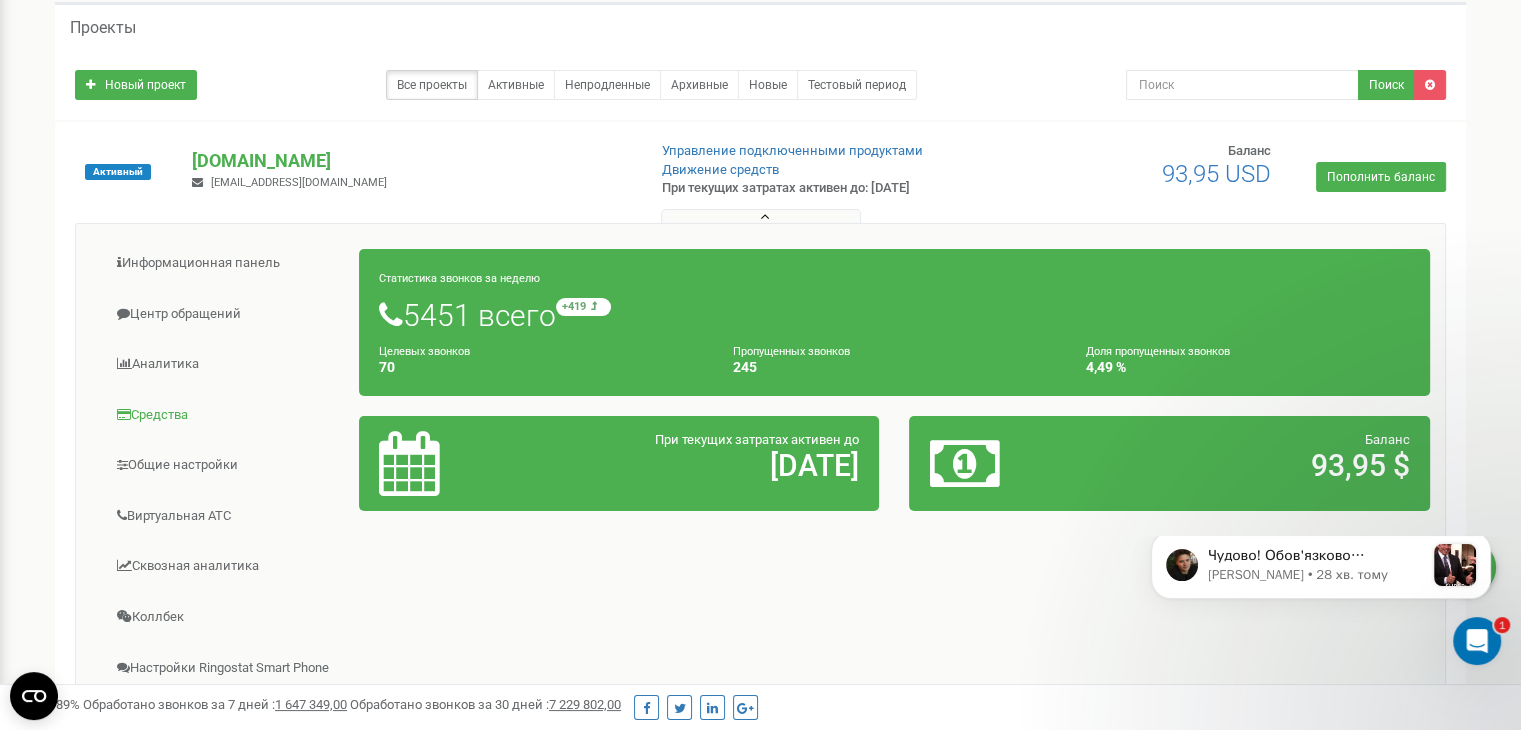 scroll, scrollTop: 100, scrollLeft: 0, axis: vertical 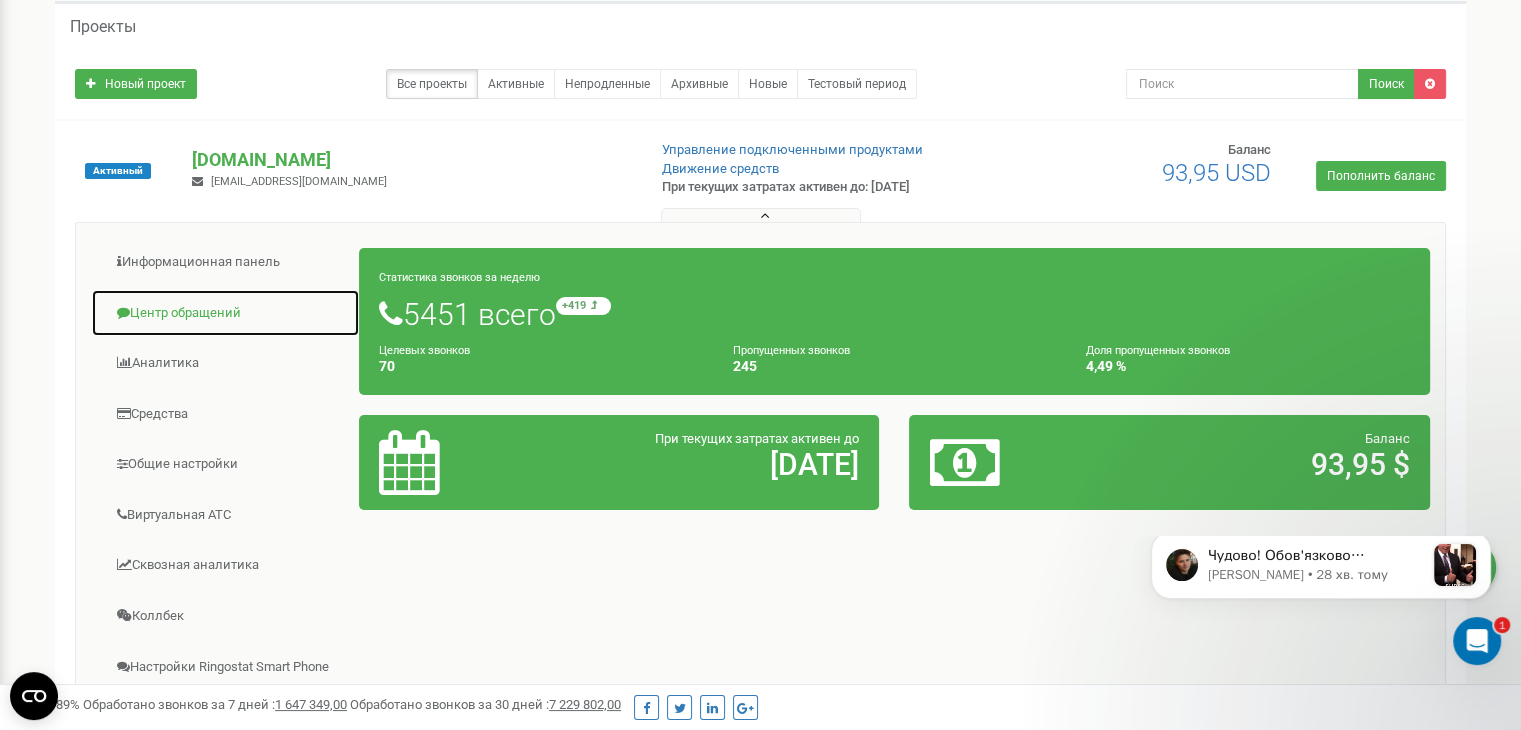 click on "Центр обращений" at bounding box center (225, 313) 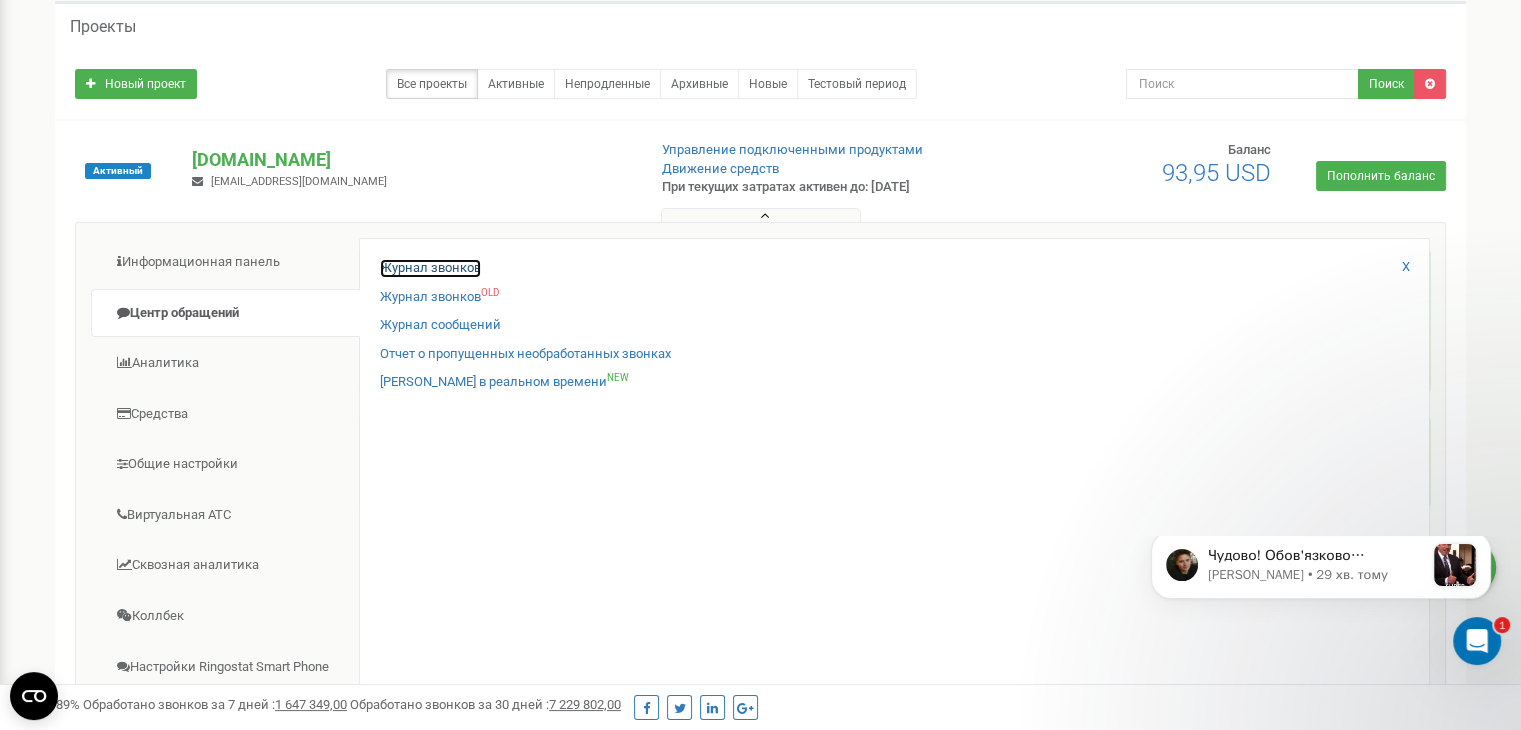 click on "Журнал звонков" at bounding box center (430, 268) 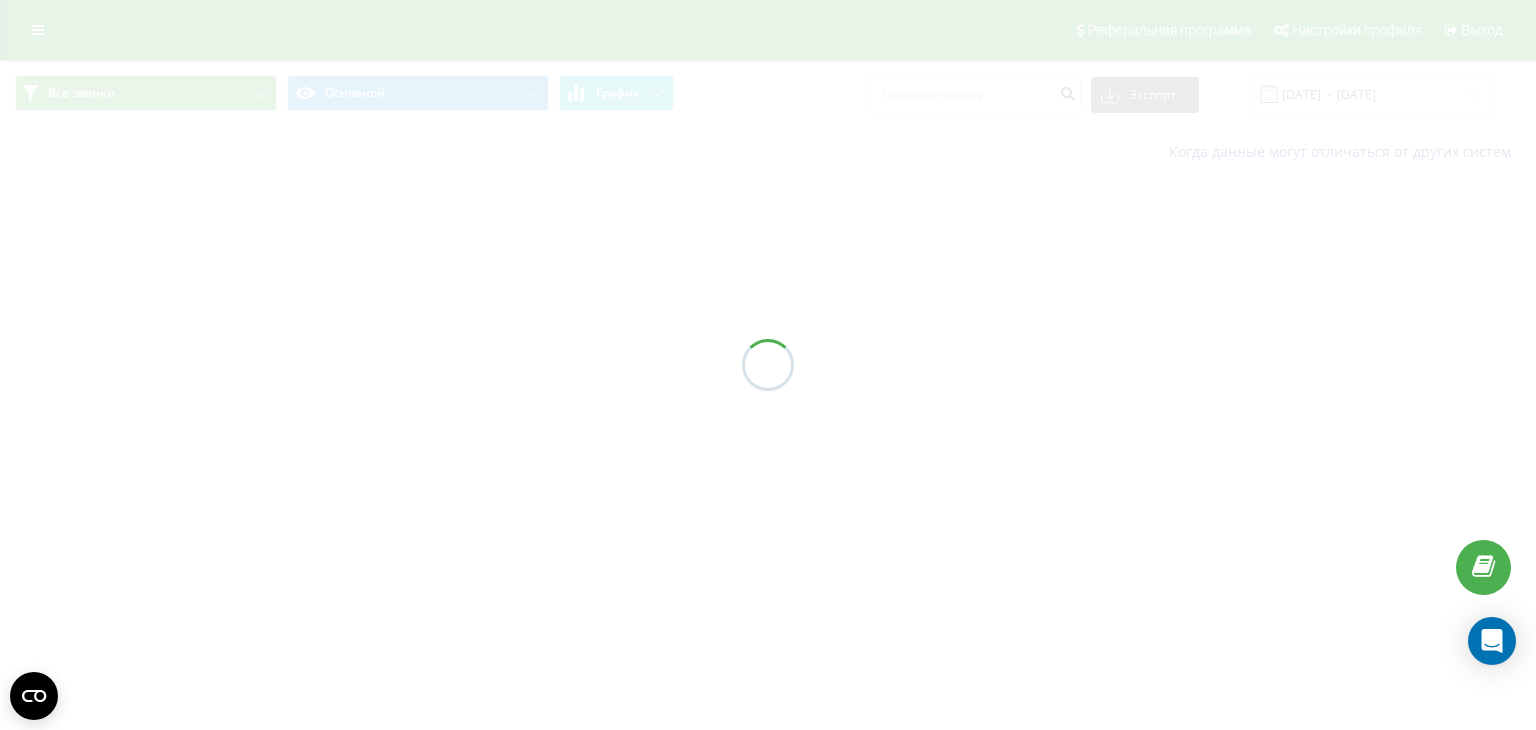 scroll, scrollTop: 0, scrollLeft: 0, axis: both 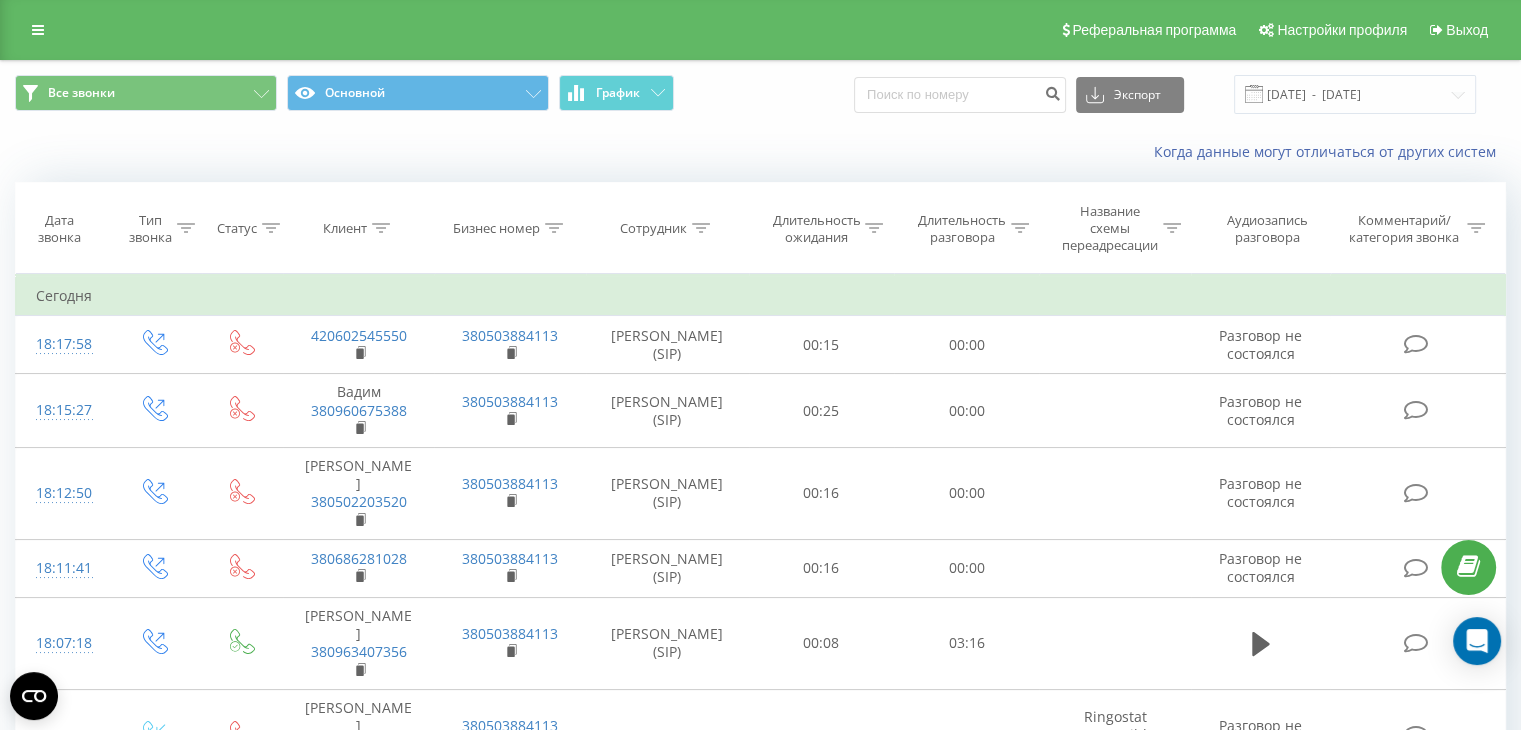 click 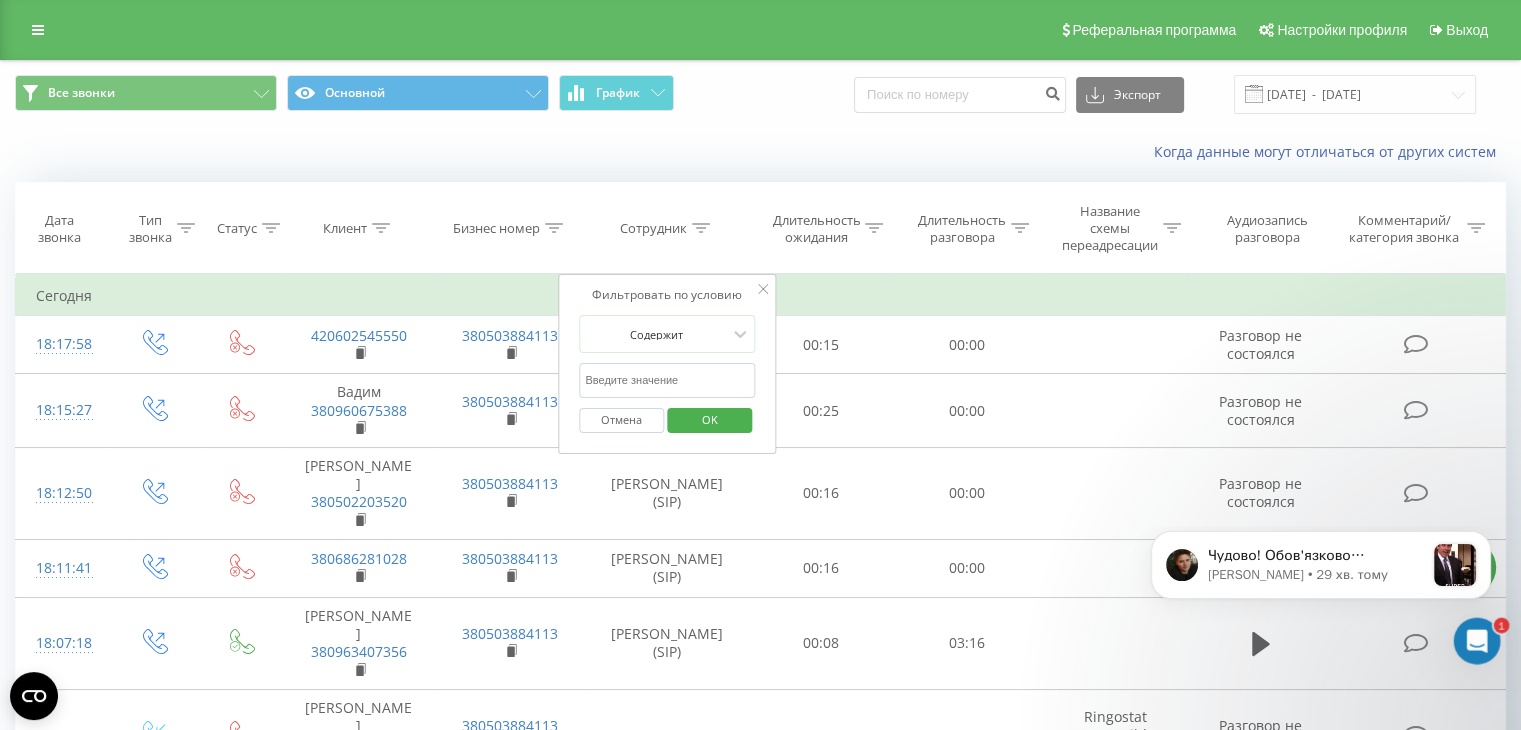 scroll, scrollTop: 0, scrollLeft: 0, axis: both 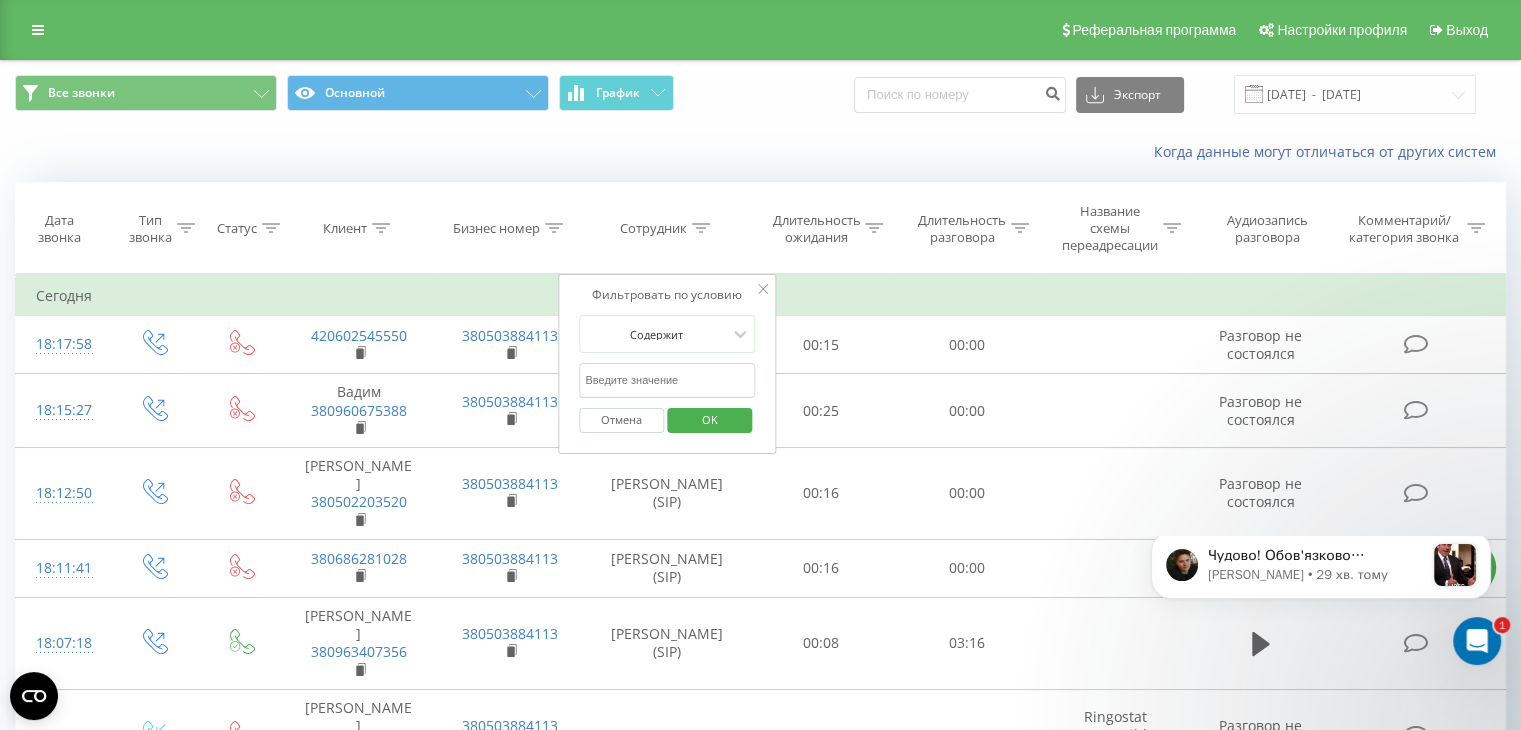 click at bounding box center (667, 380) 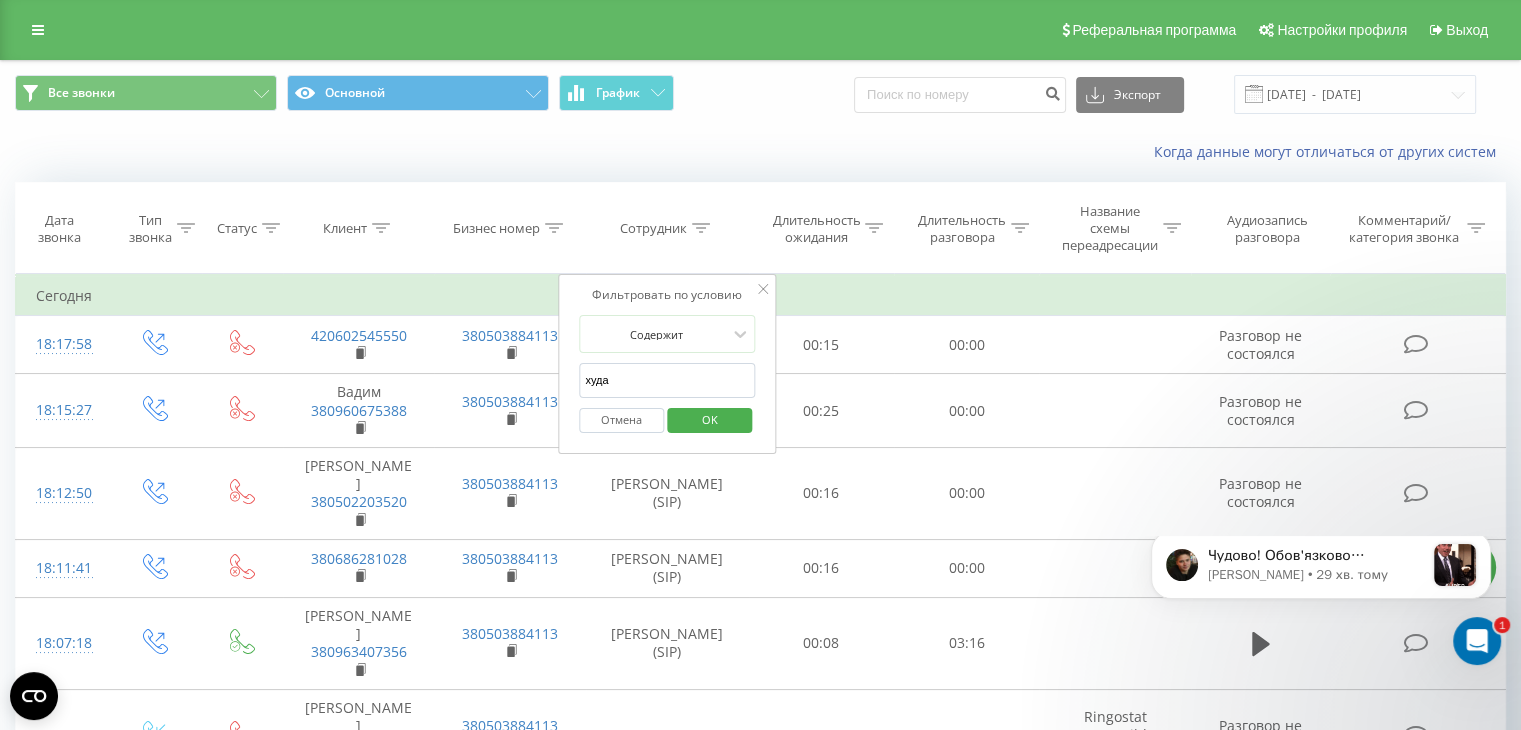 type on "худа" 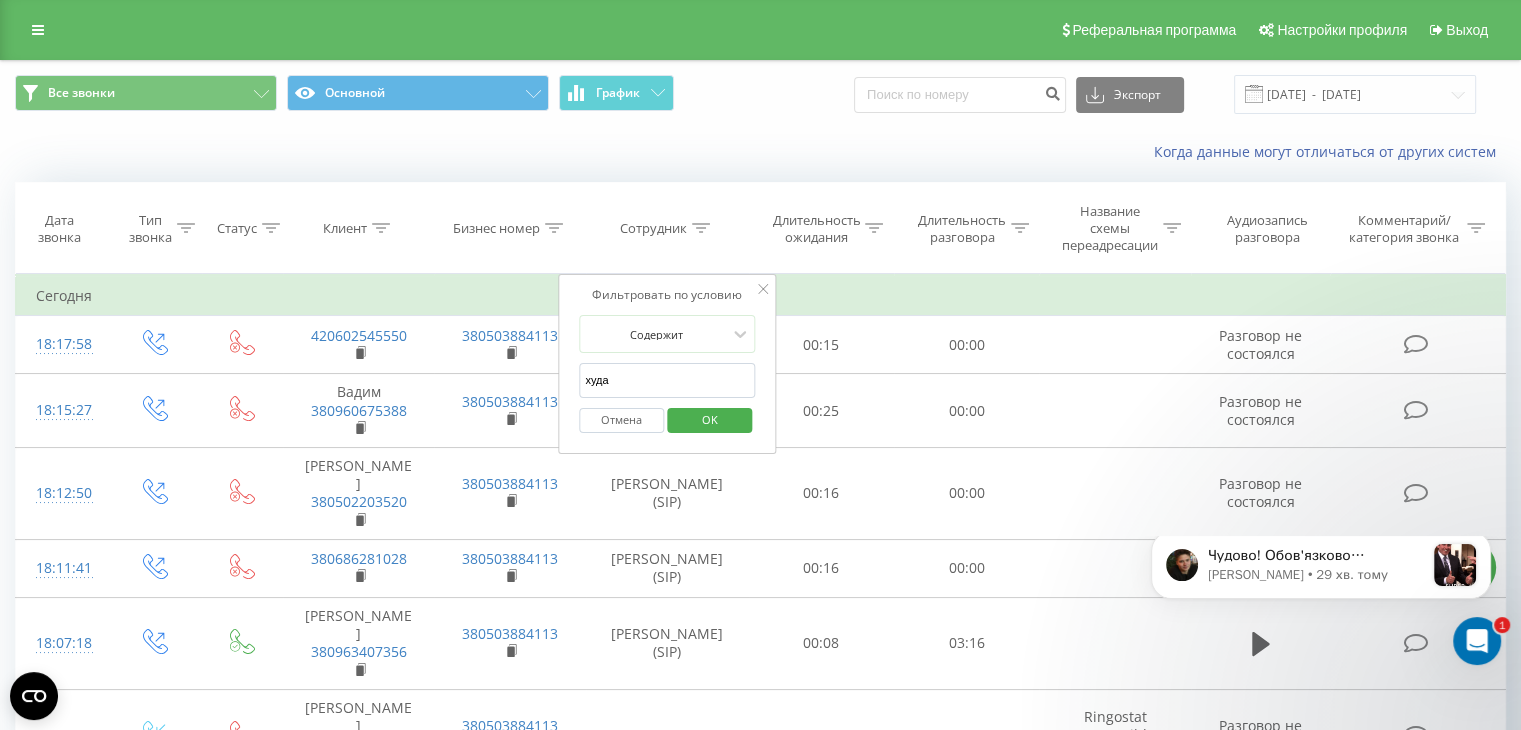 click on "OK" at bounding box center [710, 419] 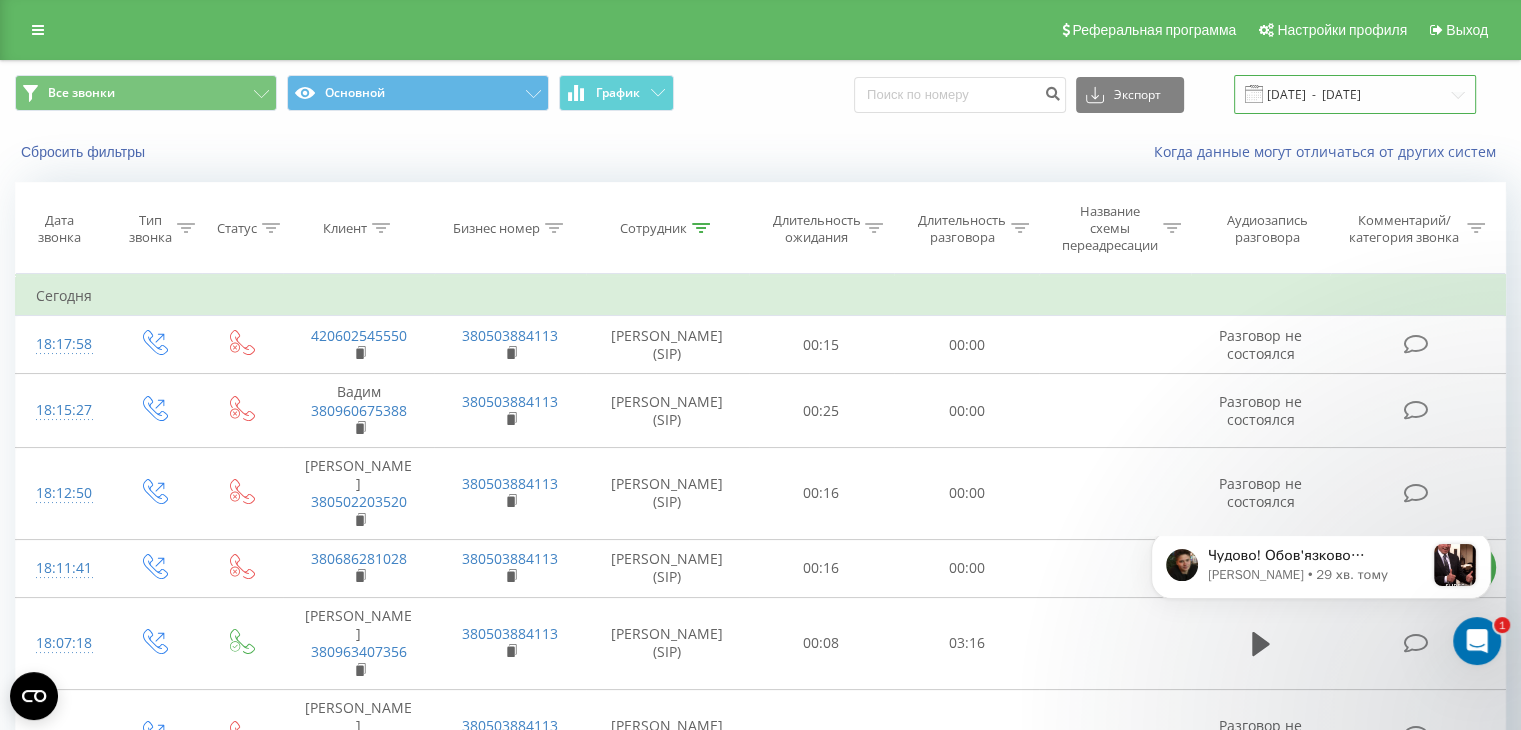 click on "10.06.2025  -  10.07.2025" at bounding box center [1355, 94] 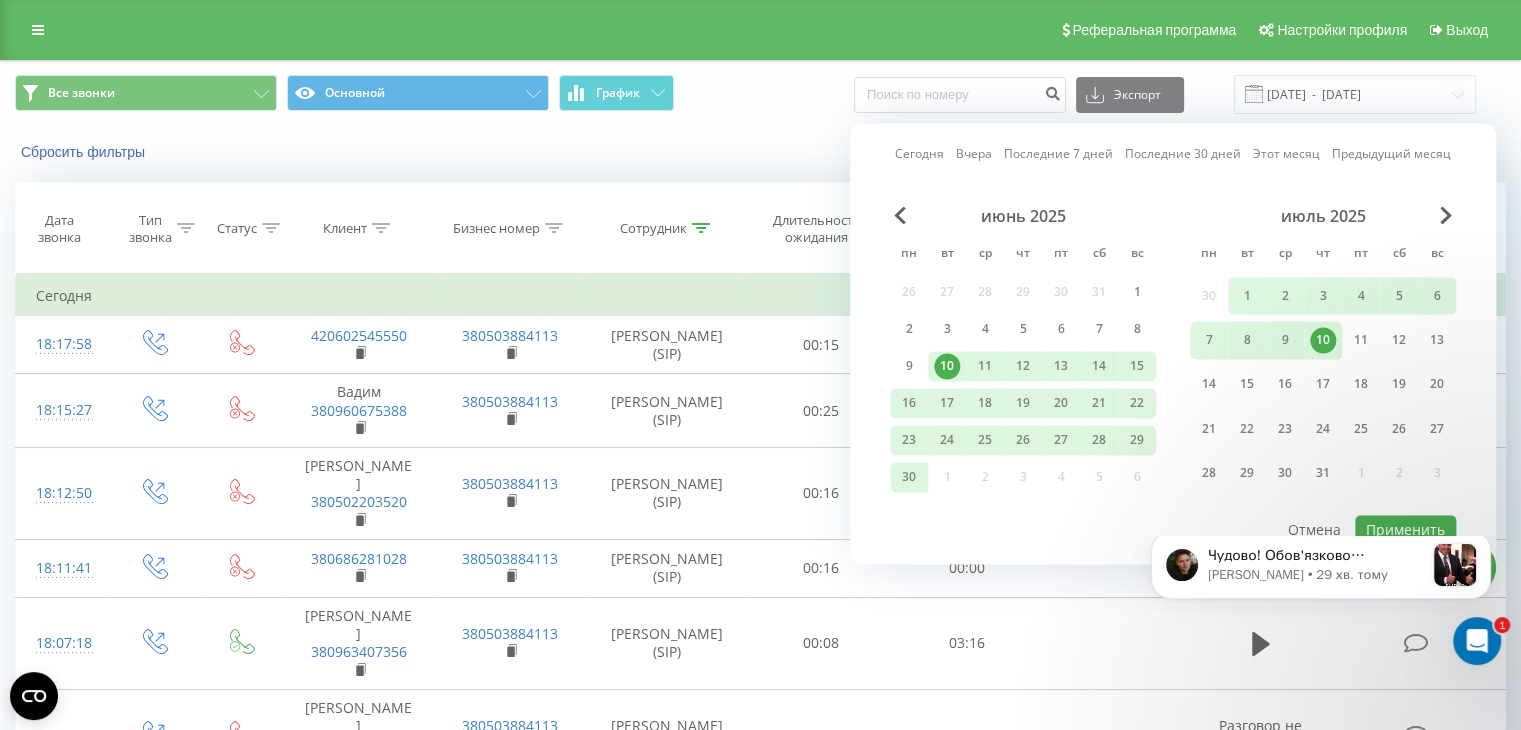 click on "10" at bounding box center (1323, 340) 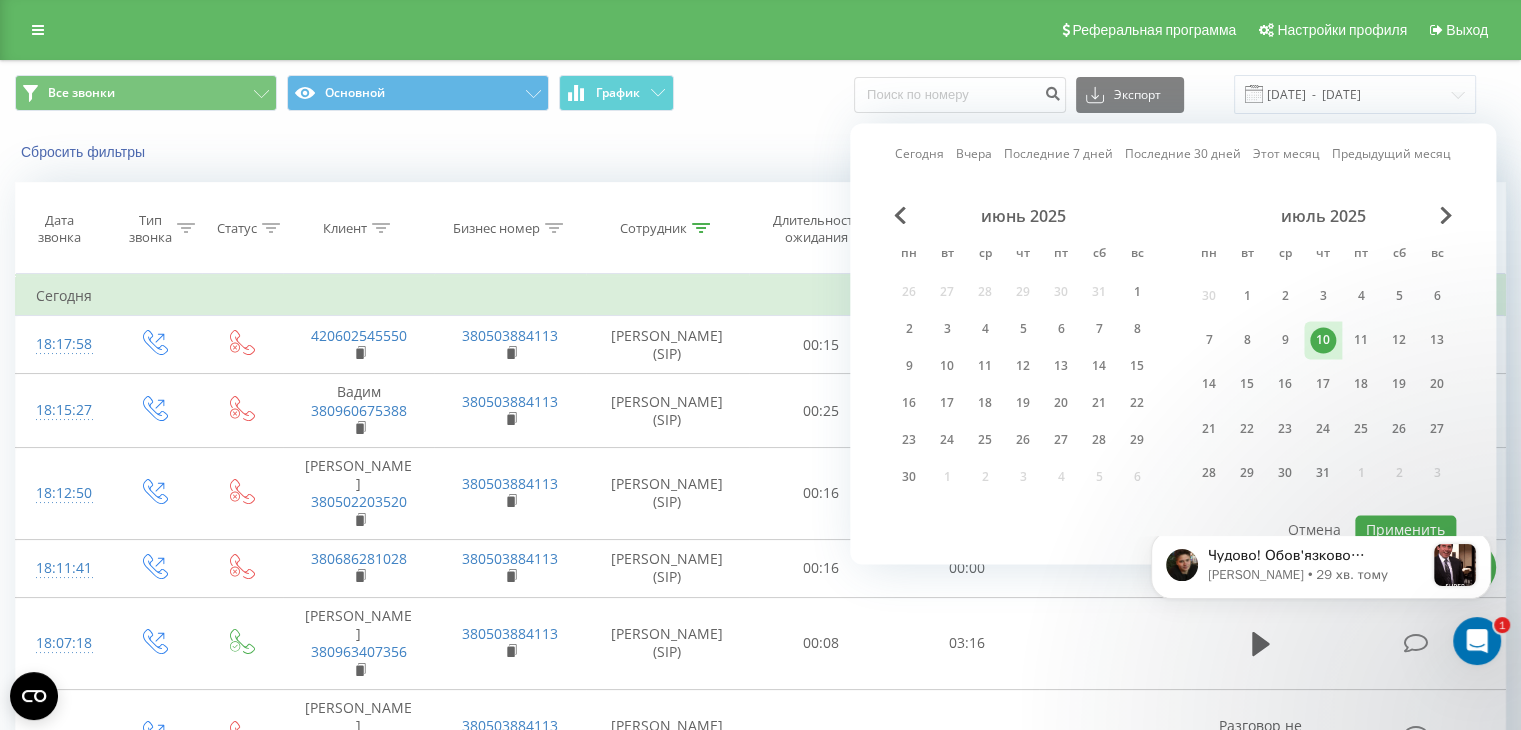 click on "10" at bounding box center (1323, 340) 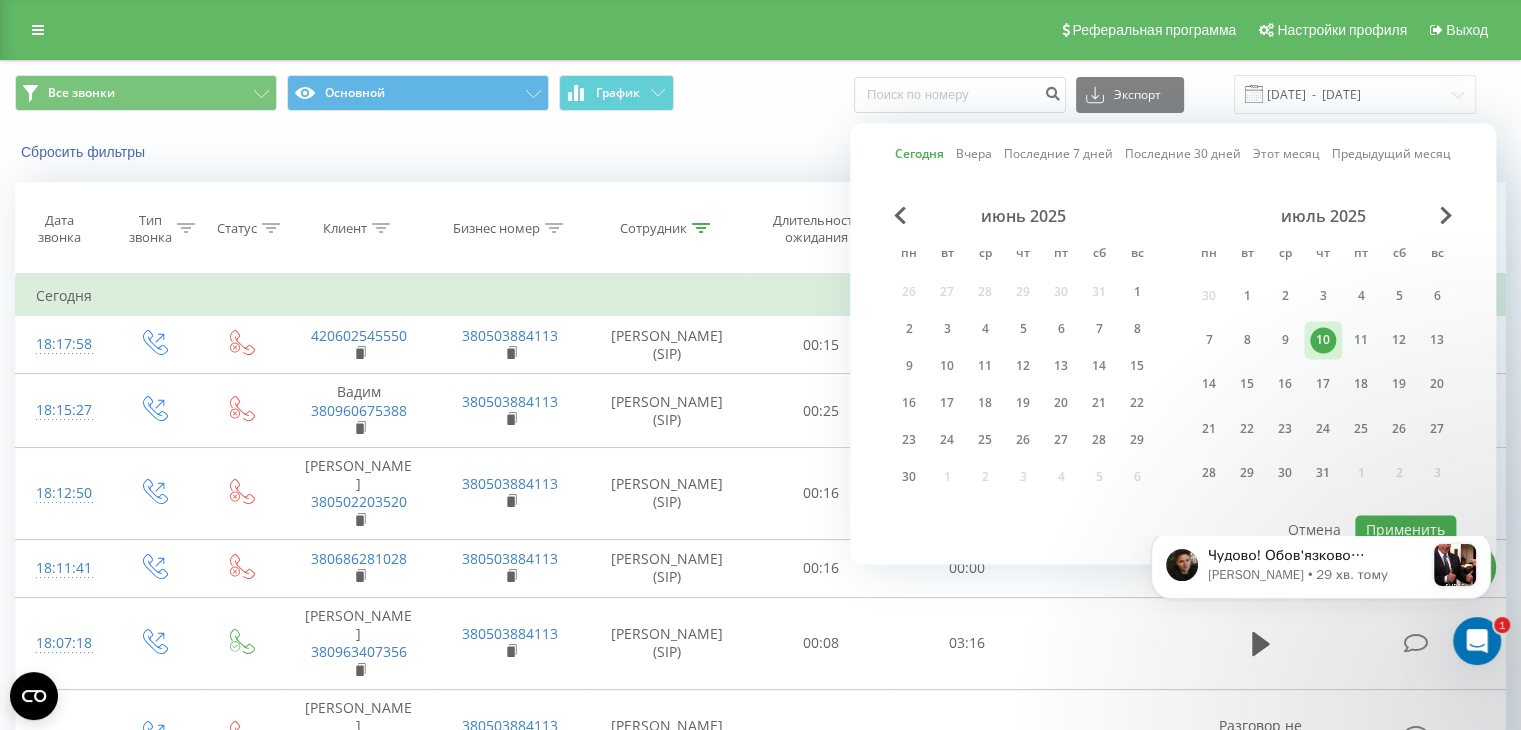 scroll, scrollTop: 200, scrollLeft: 0, axis: vertical 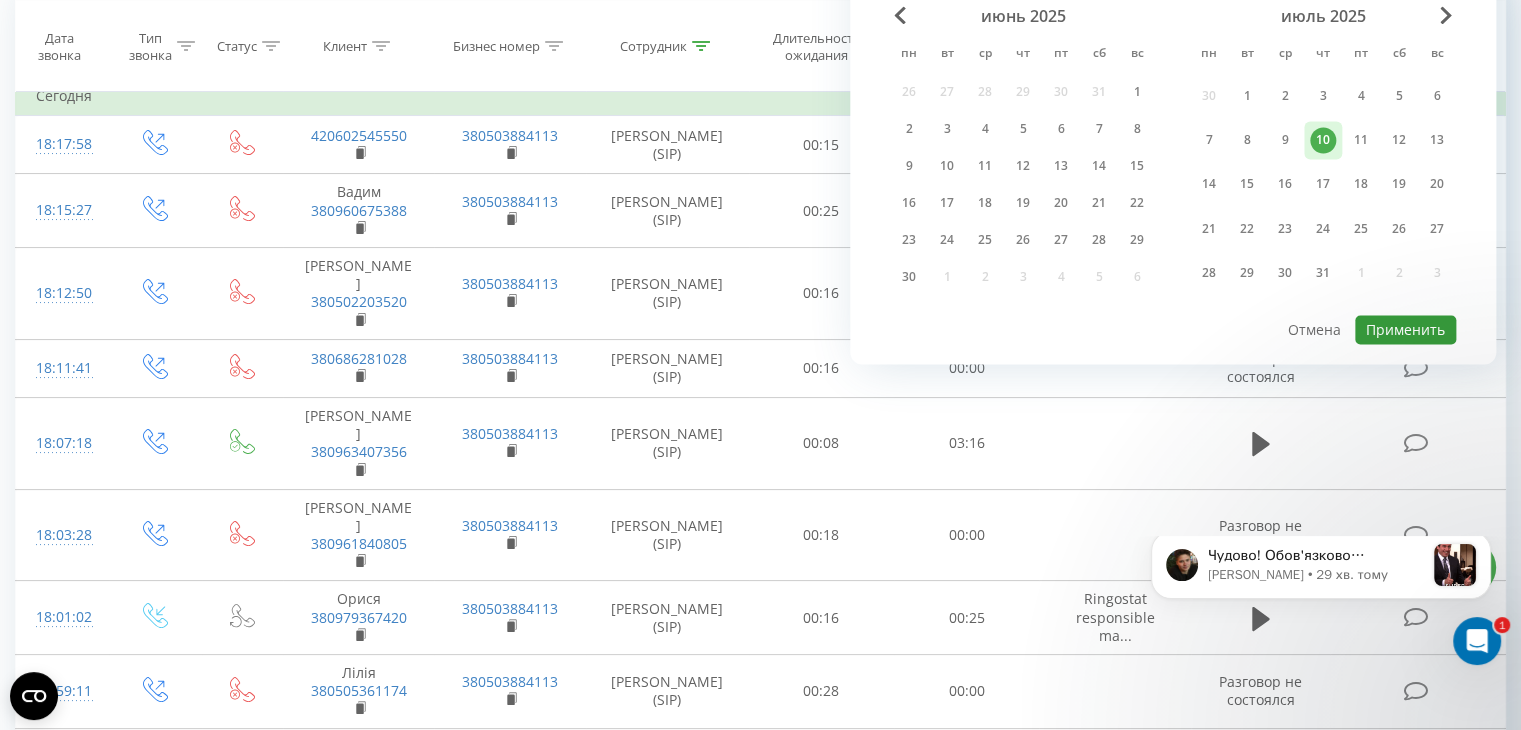 click on "Применить" at bounding box center [1405, 329] 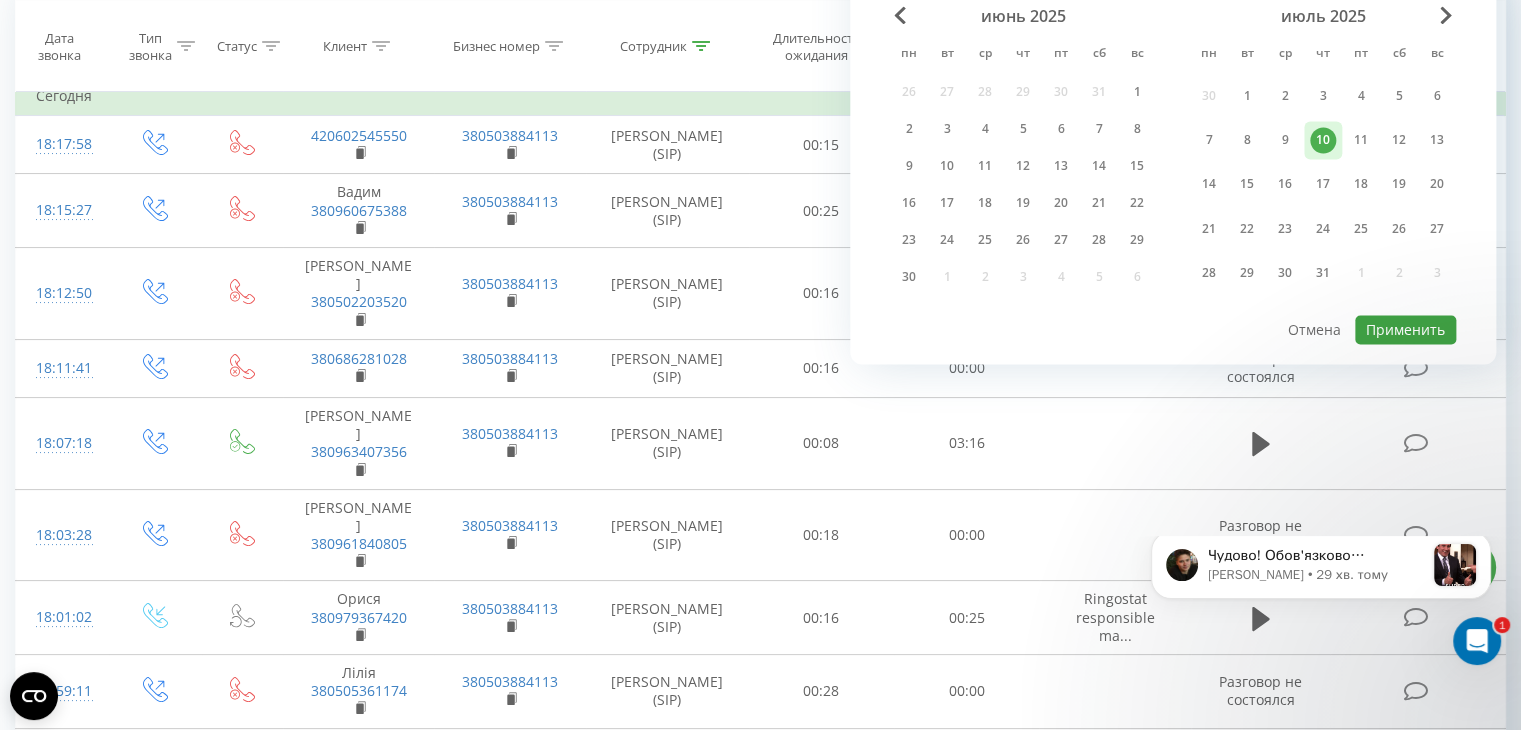 type on "[DATE]  -  [DATE]" 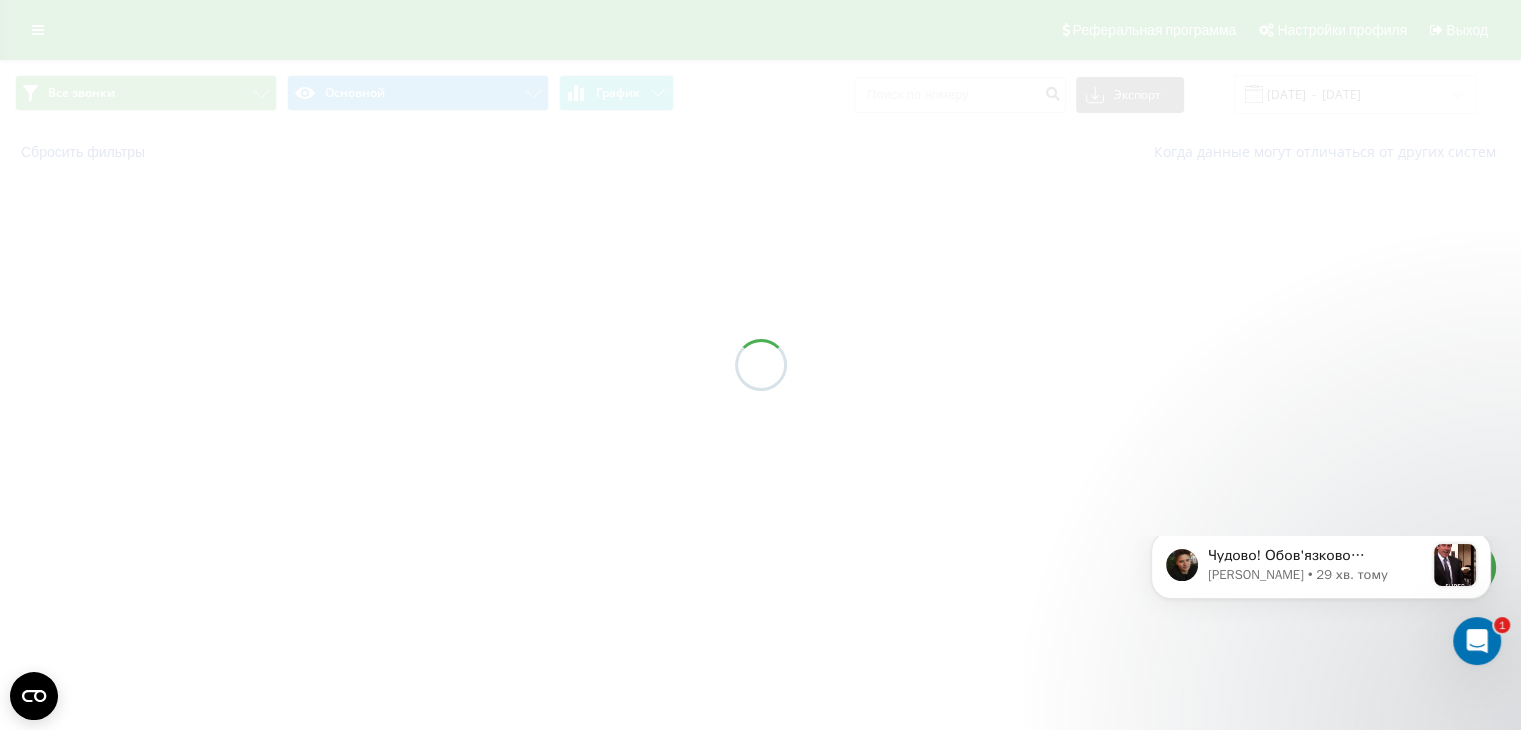 scroll, scrollTop: 0, scrollLeft: 0, axis: both 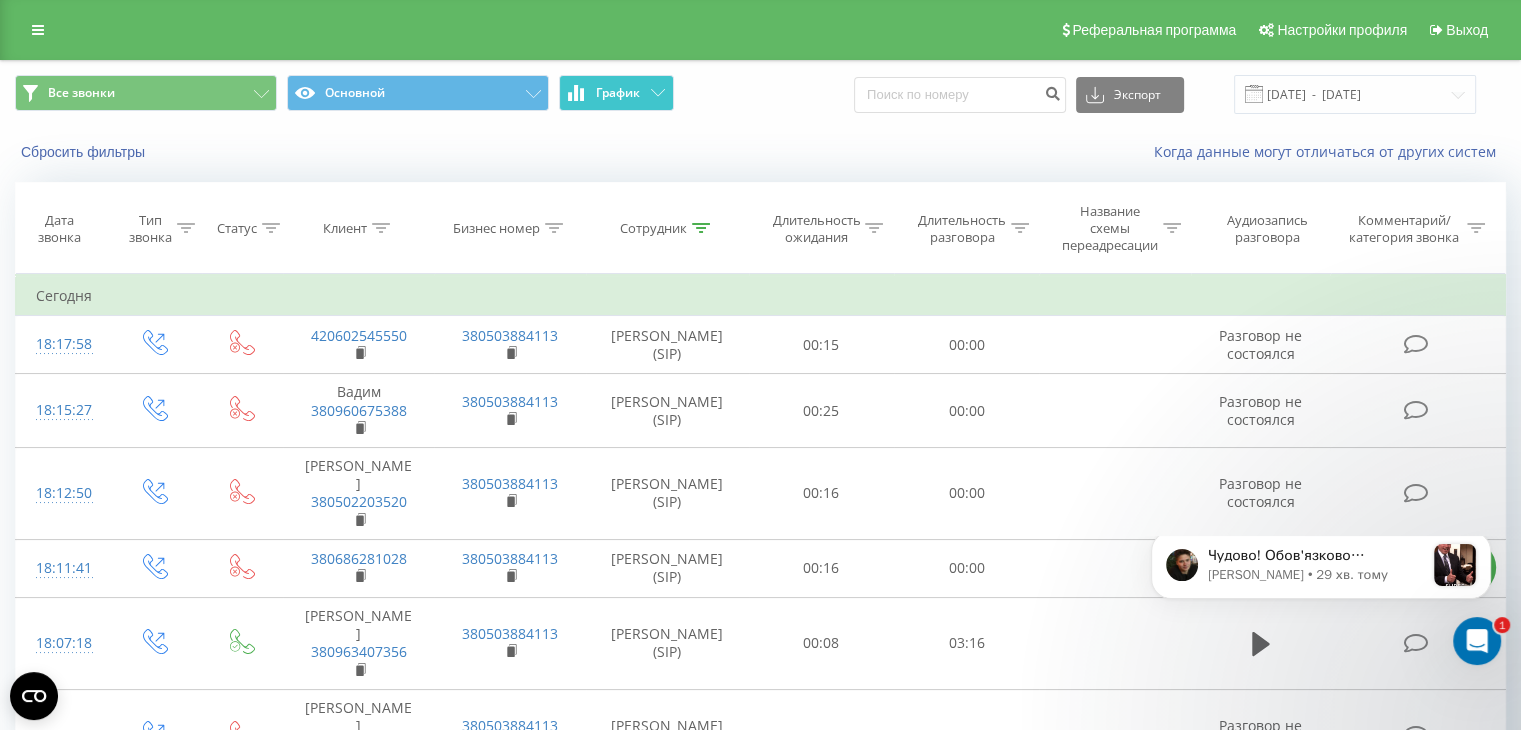 click on "График" at bounding box center (616, 93) 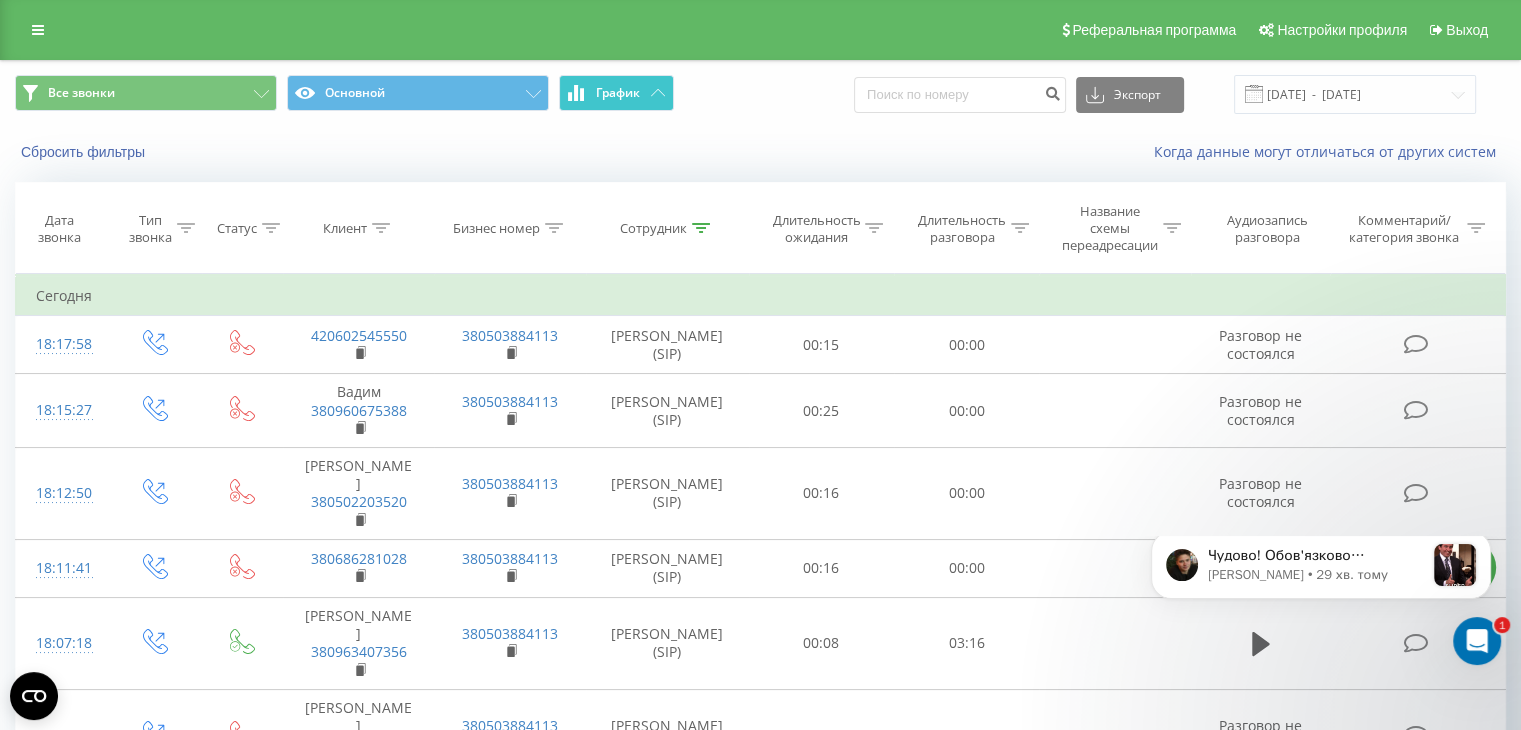 click on "График" at bounding box center (616, 93) 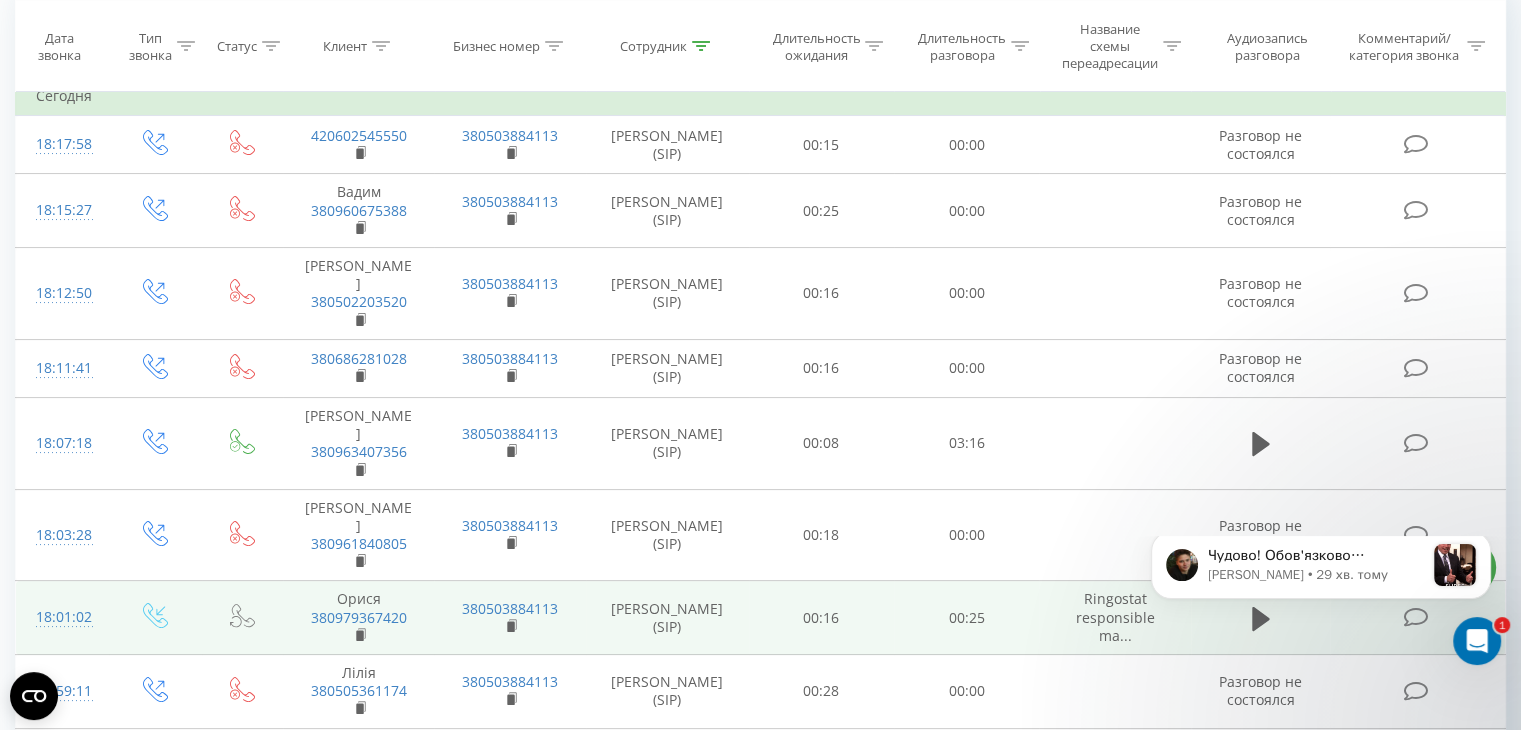 scroll, scrollTop: 0, scrollLeft: 0, axis: both 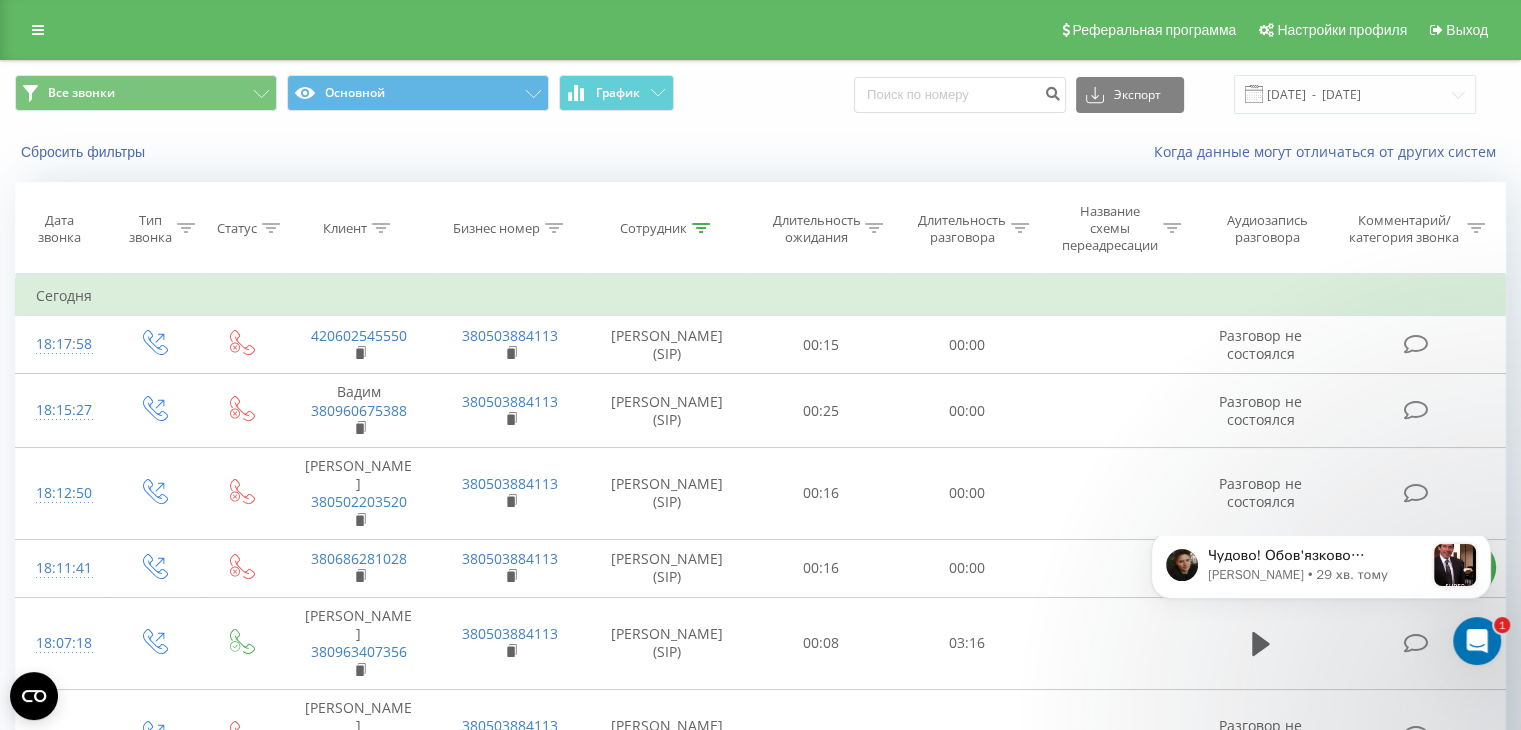 click 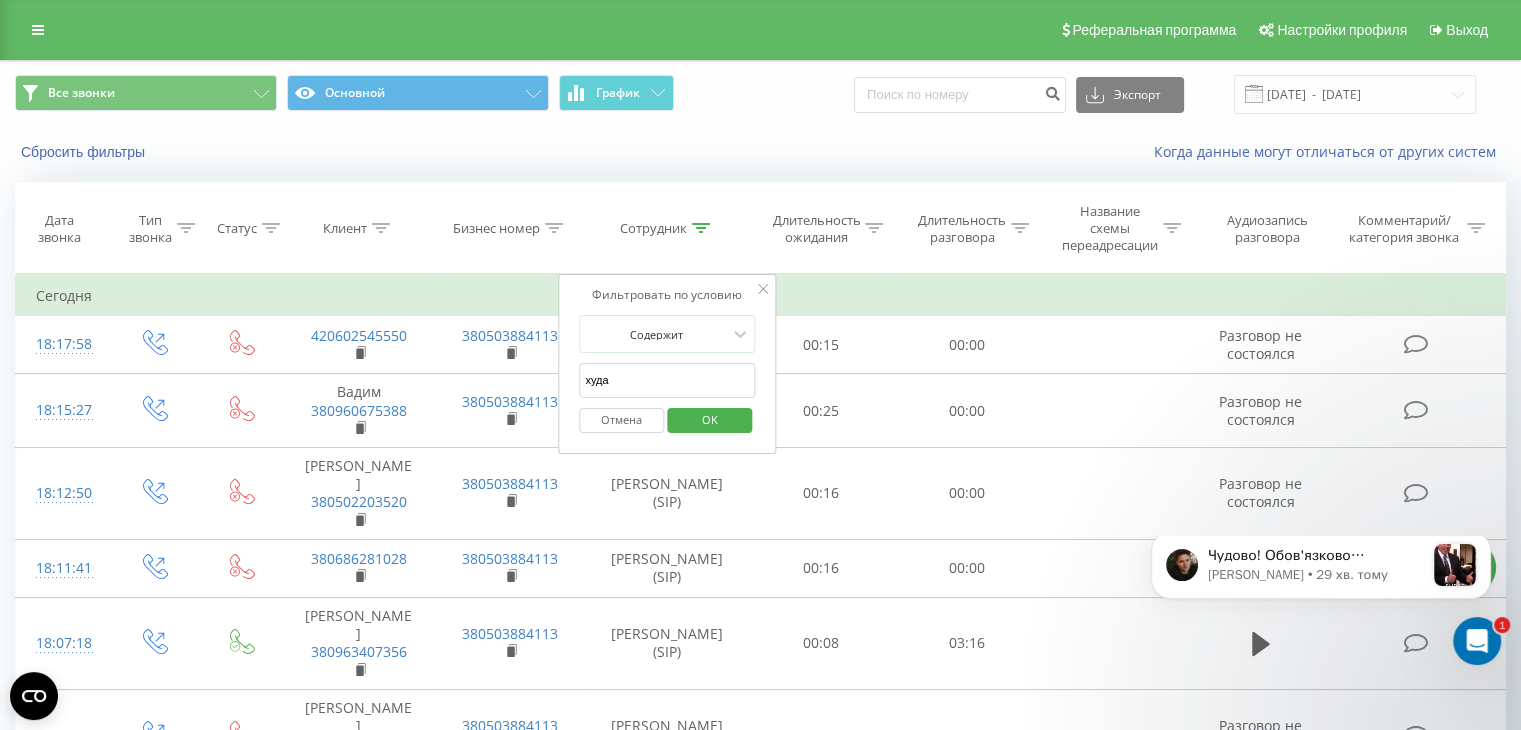 click 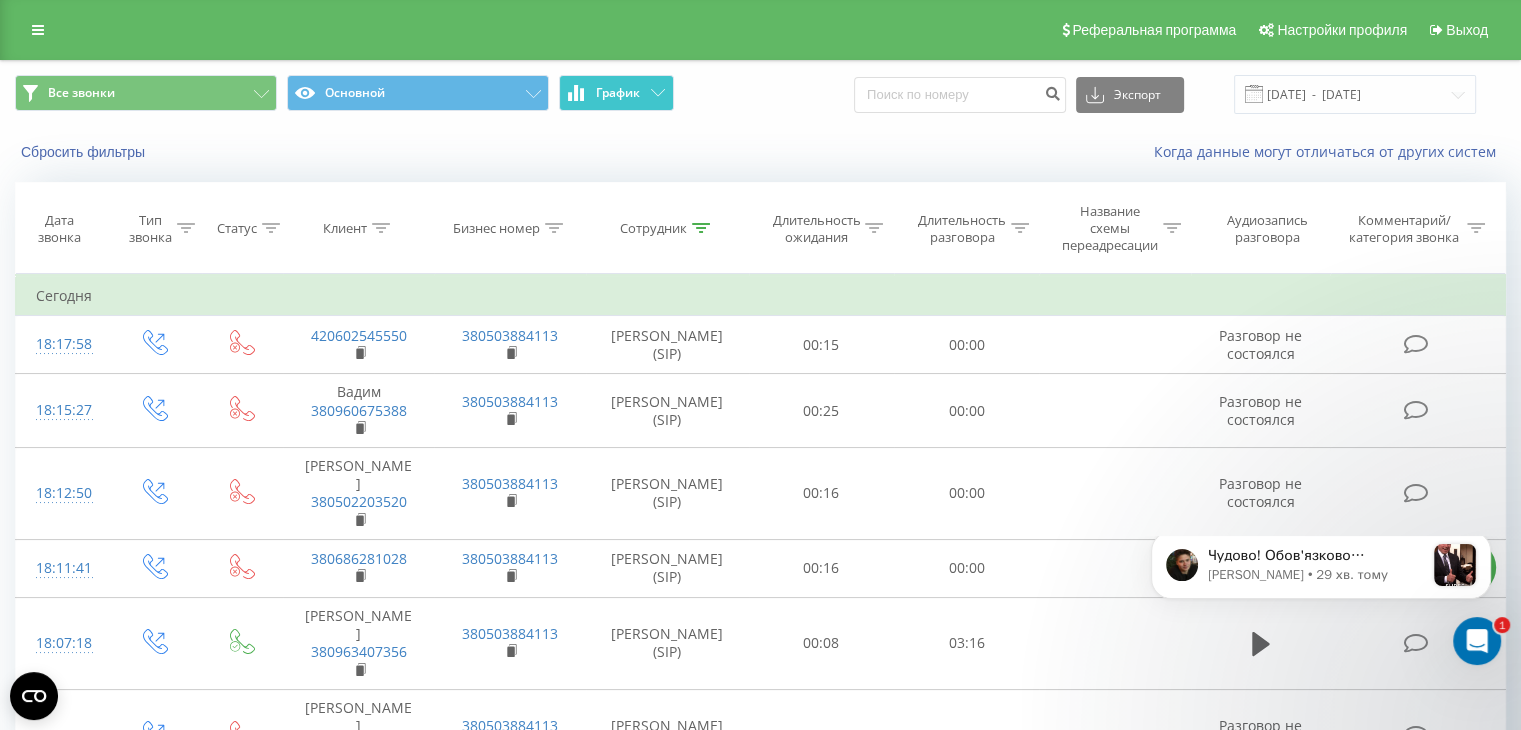 click on "График" at bounding box center (618, 93) 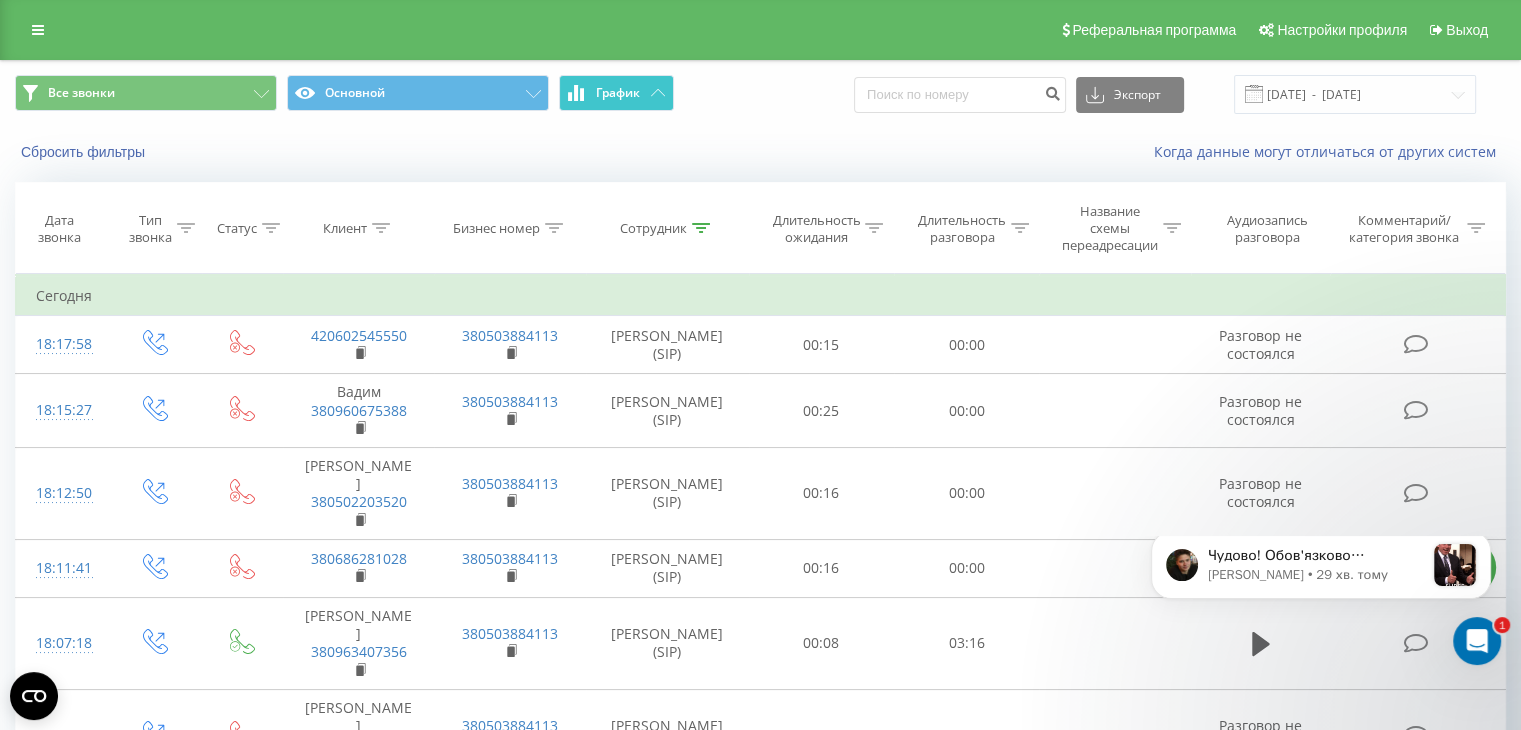 click 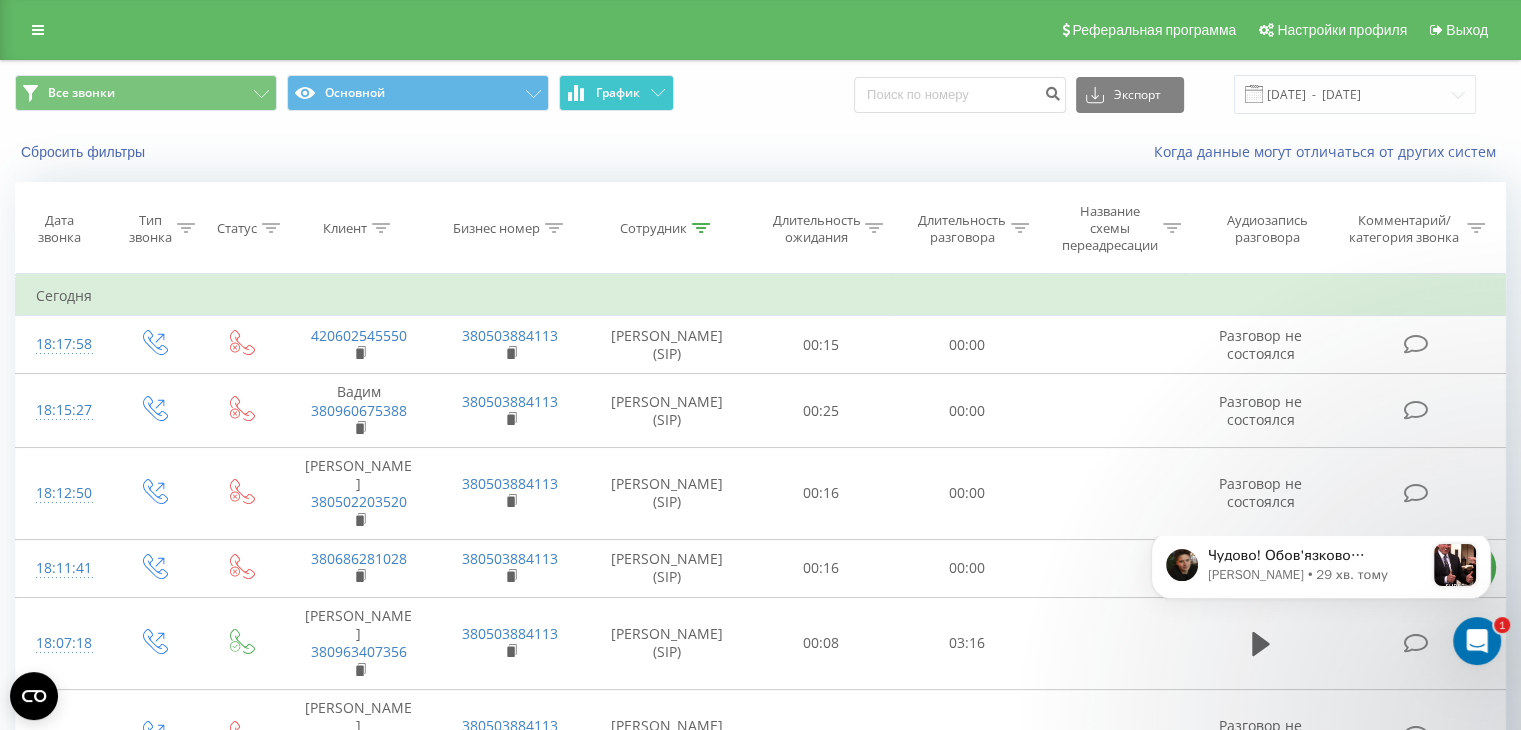click 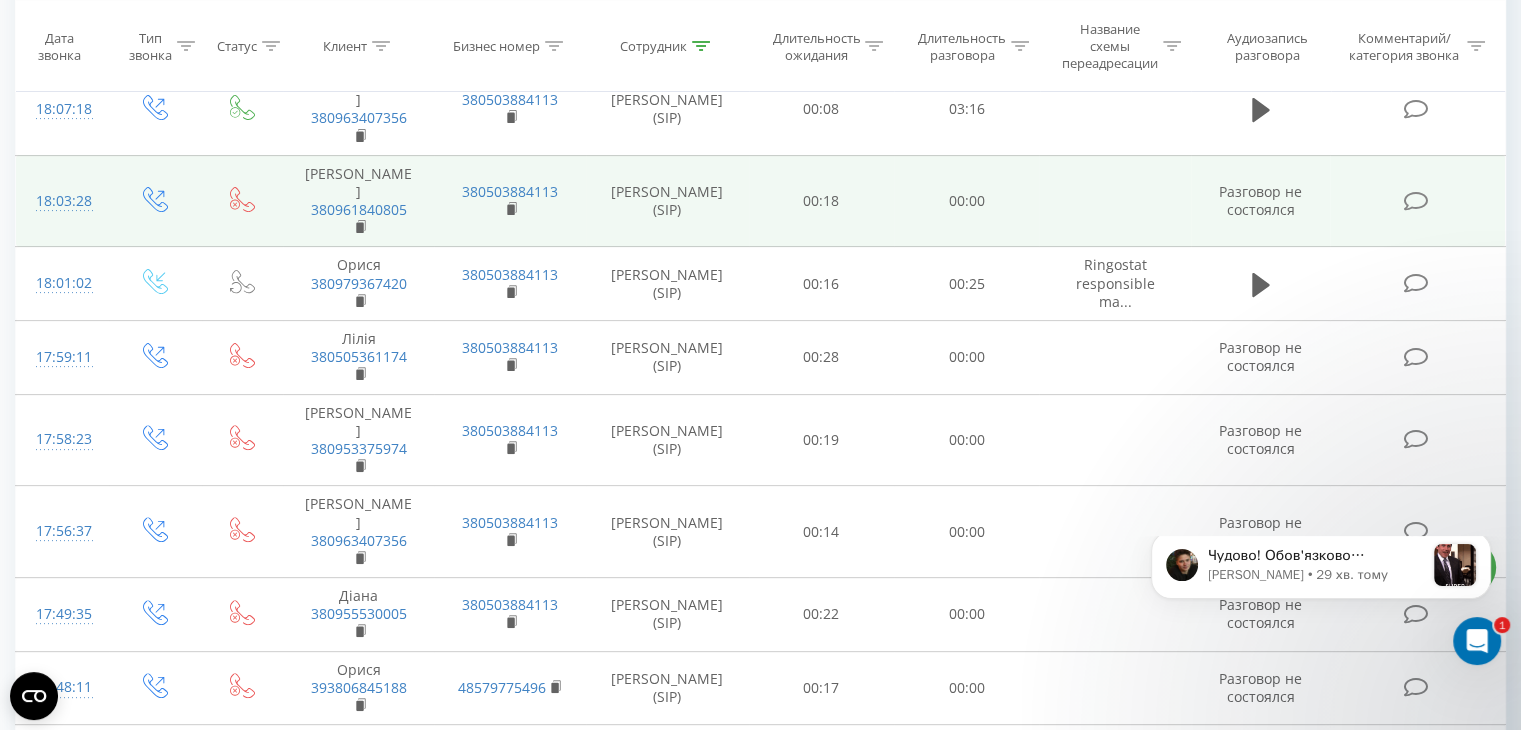 scroll, scrollTop: 0, scrollLeft: 0, axis: both 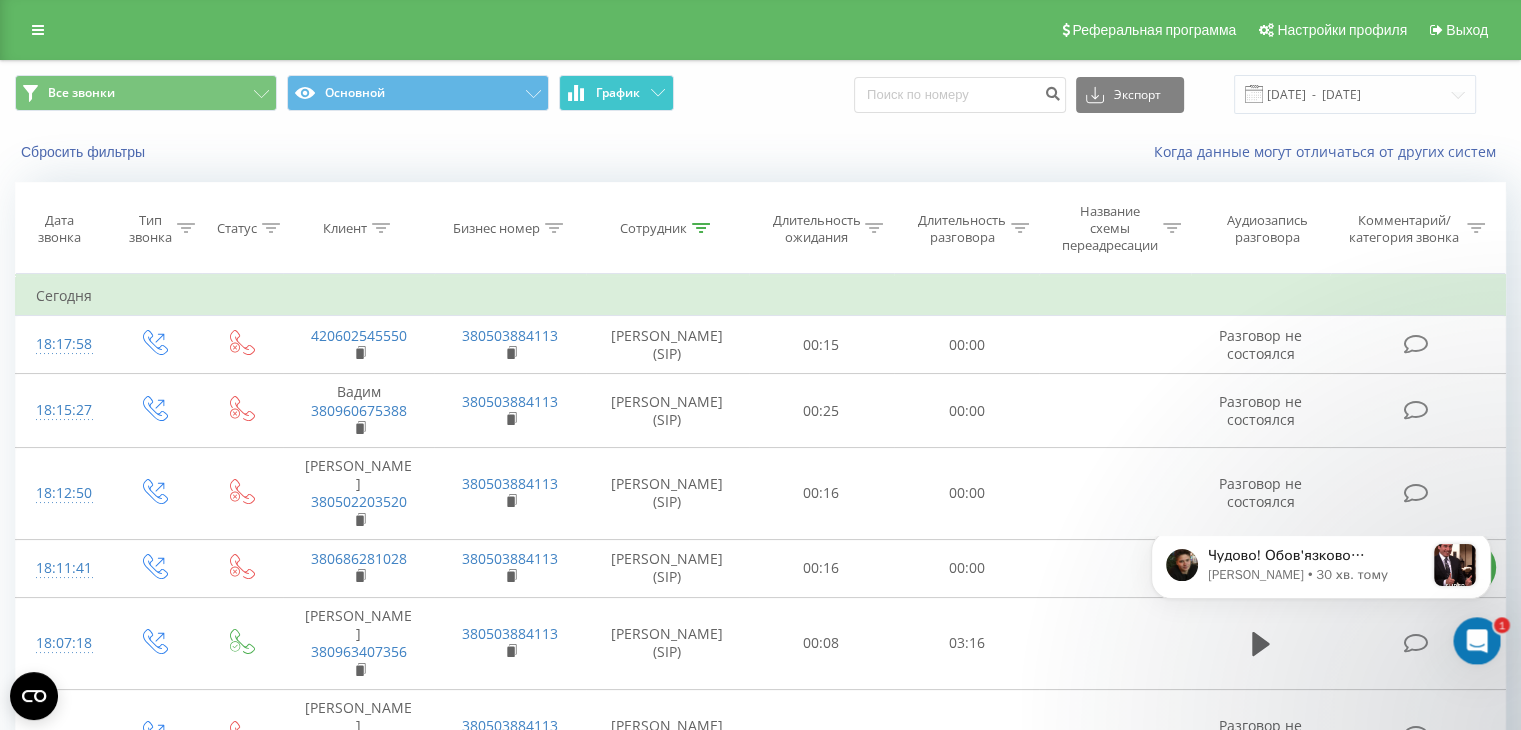 click on "График" at bounding box center (618, 93) 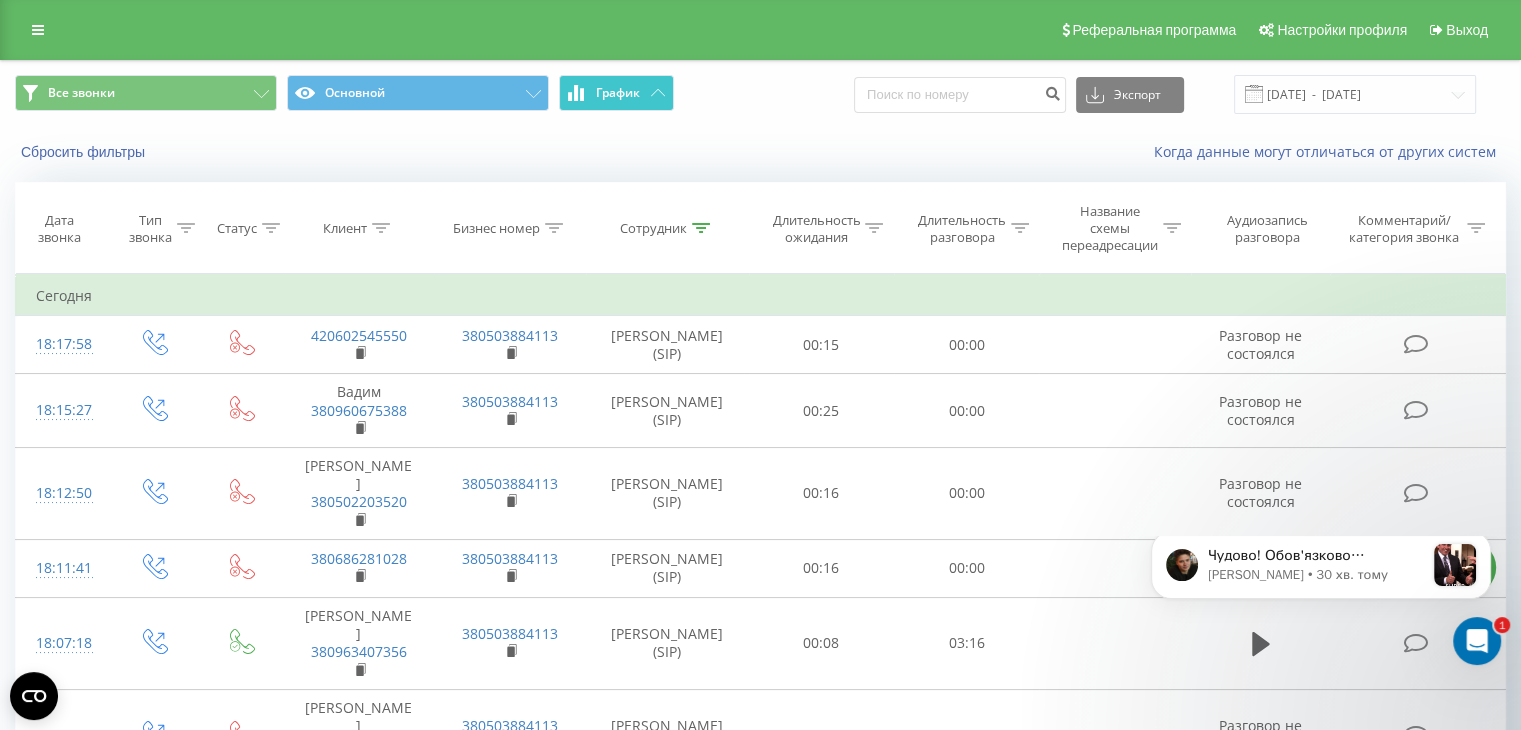 click on "График" at bounding box center (616, 93) 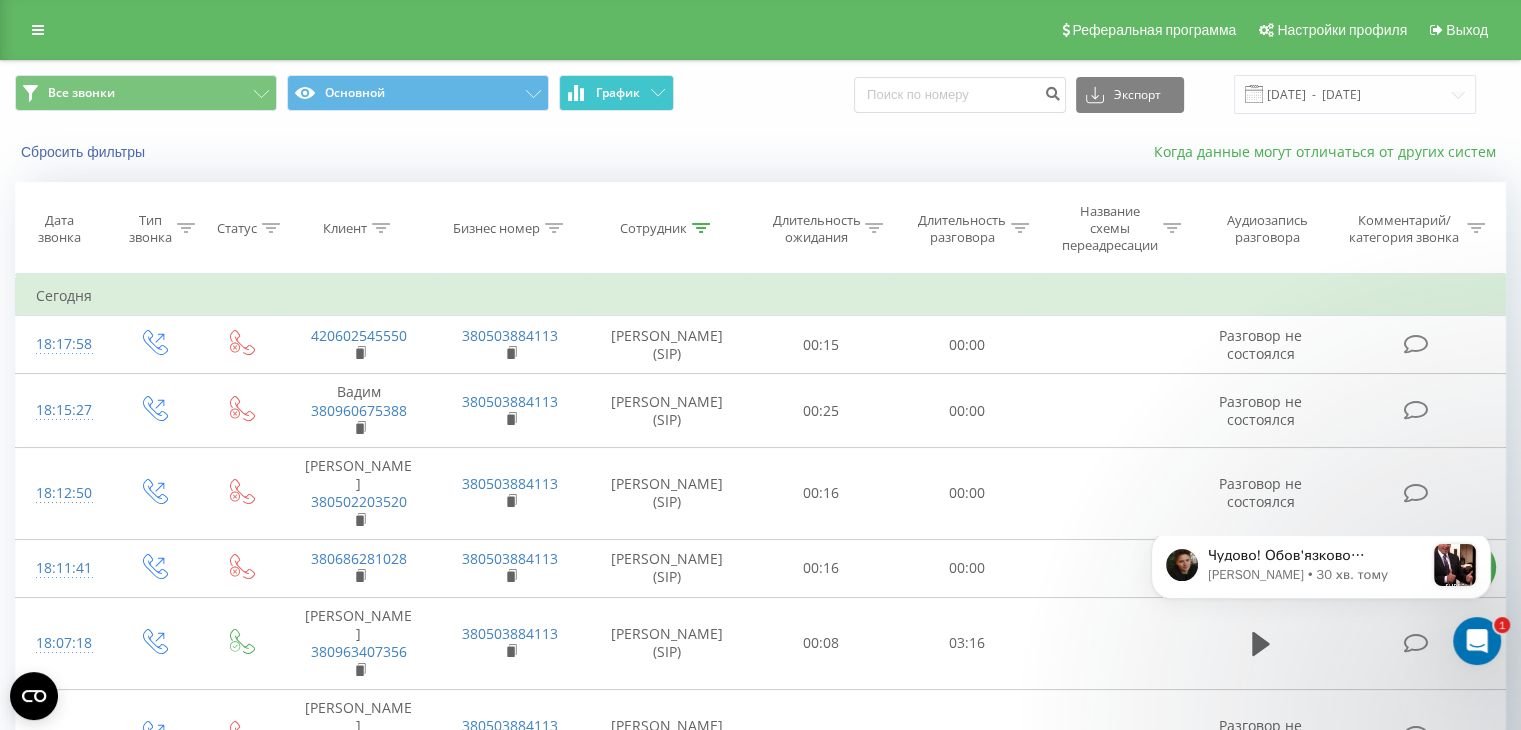 click on "Когда данные могут отличаться от других систем" at bounding box center (1330, 151) 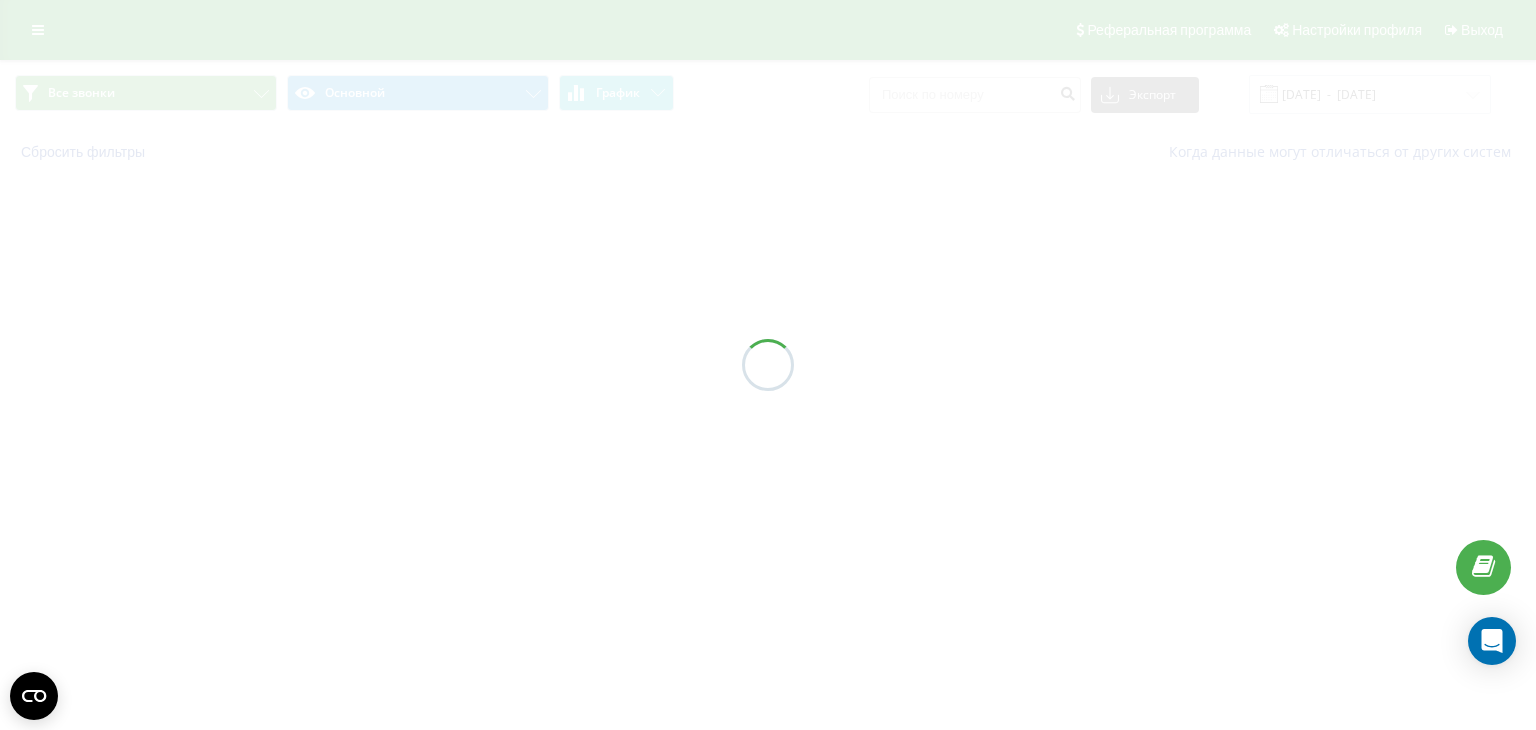 scroll, scrollTop: 0, scrollLeft: 0, axis: both 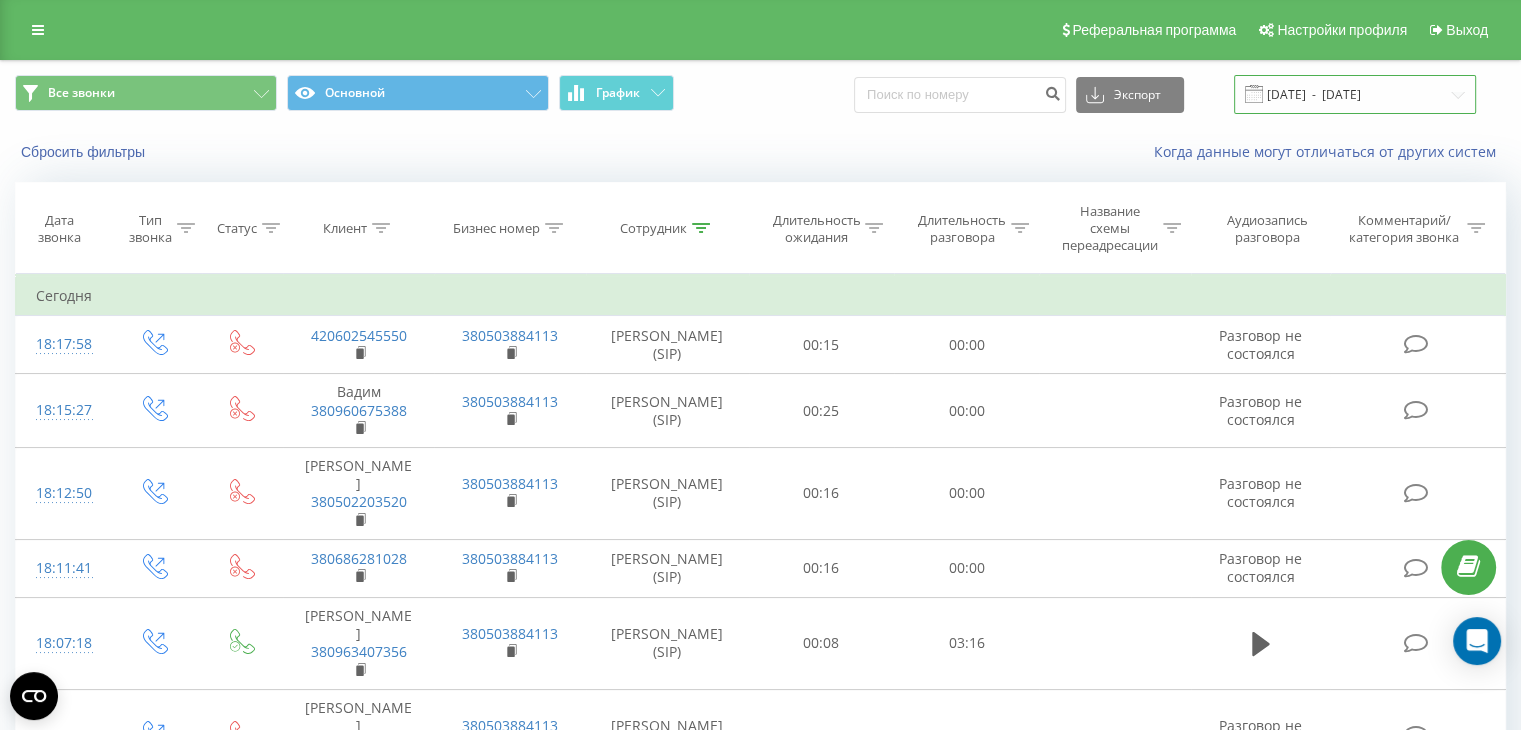 click on "[DATE]  -  [DATE]" at bounding box center [1355, 94] 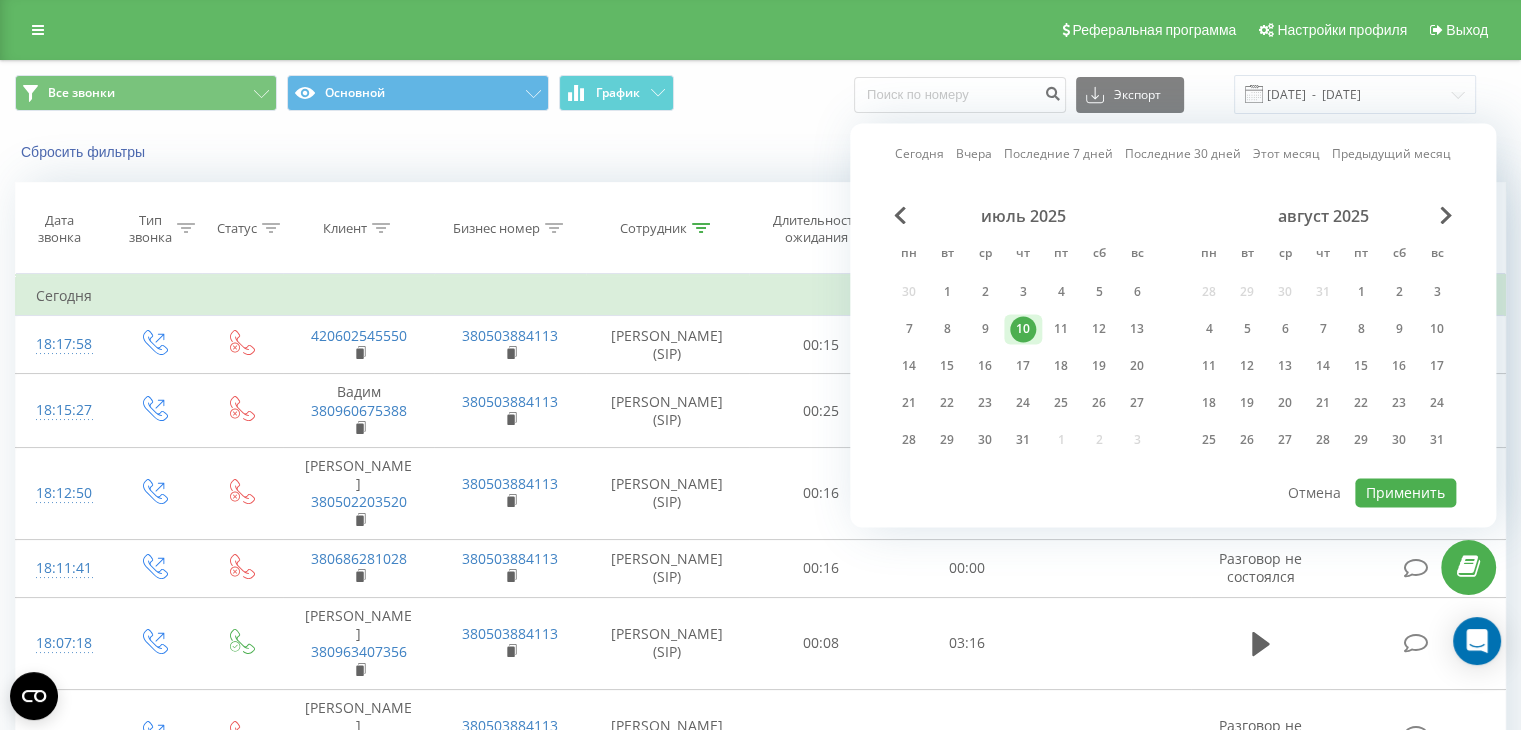 click on "10" at bounding box center [1023, 329] 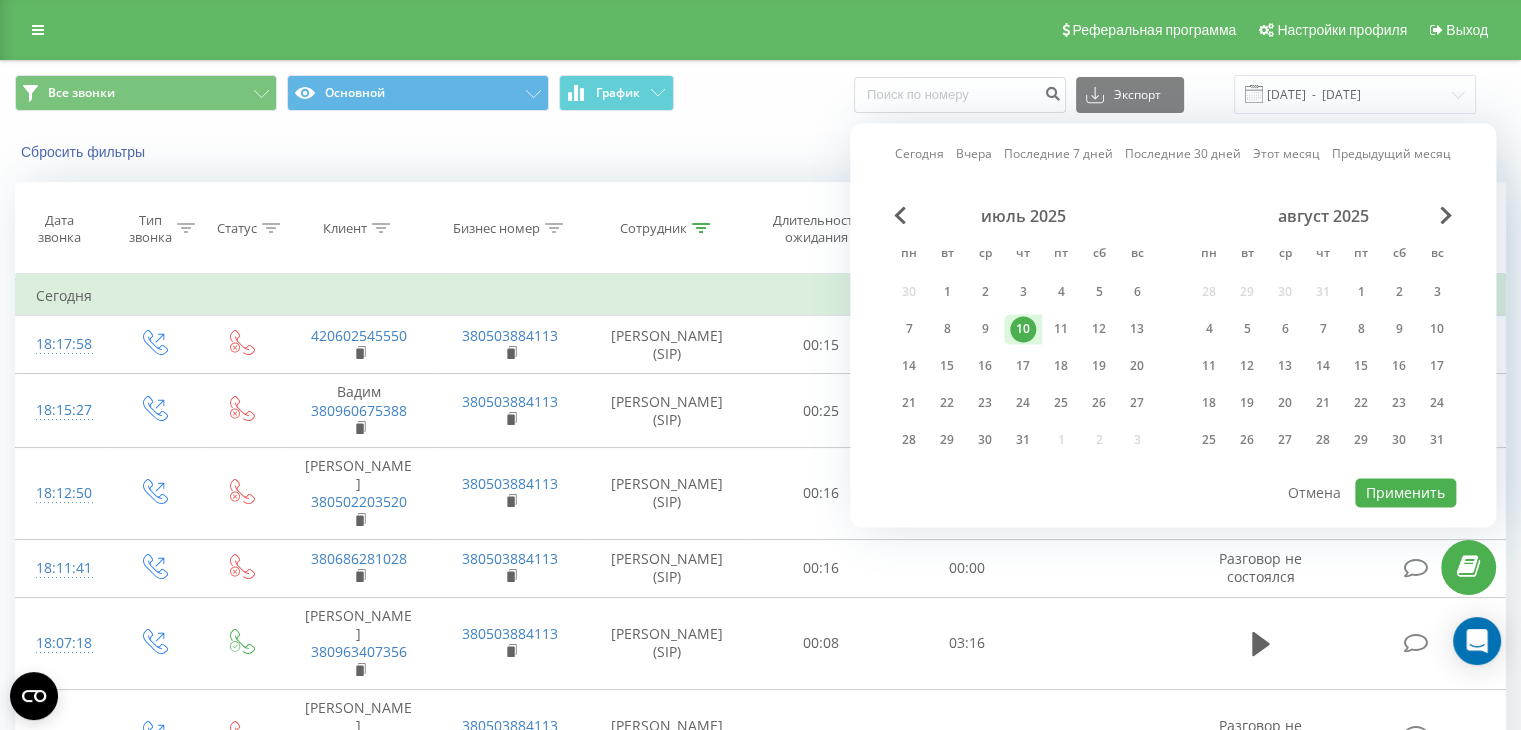 click on "10" at bounding box center [1023, 329] 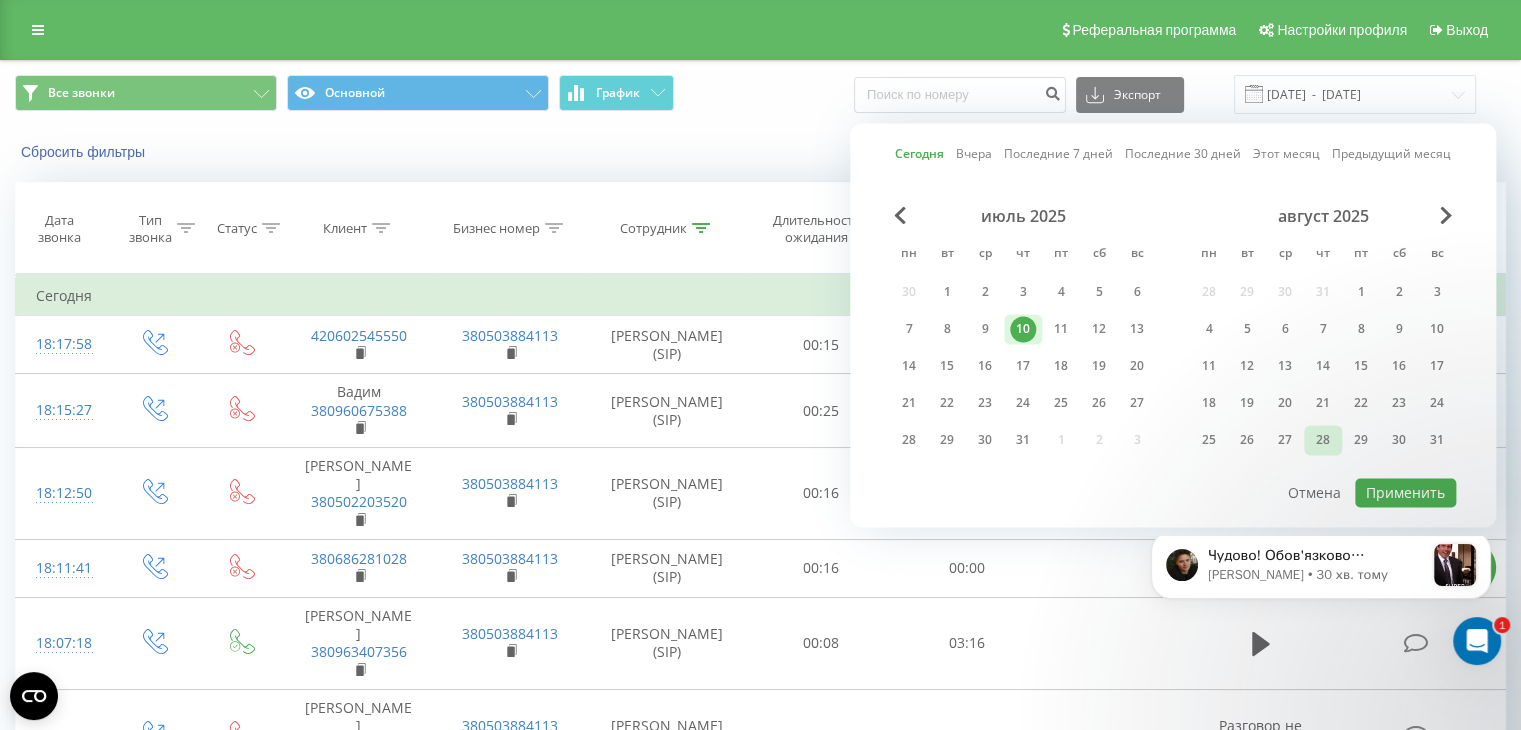 scroll, scrollTop: 0, scrollLeft: 0, axis: both 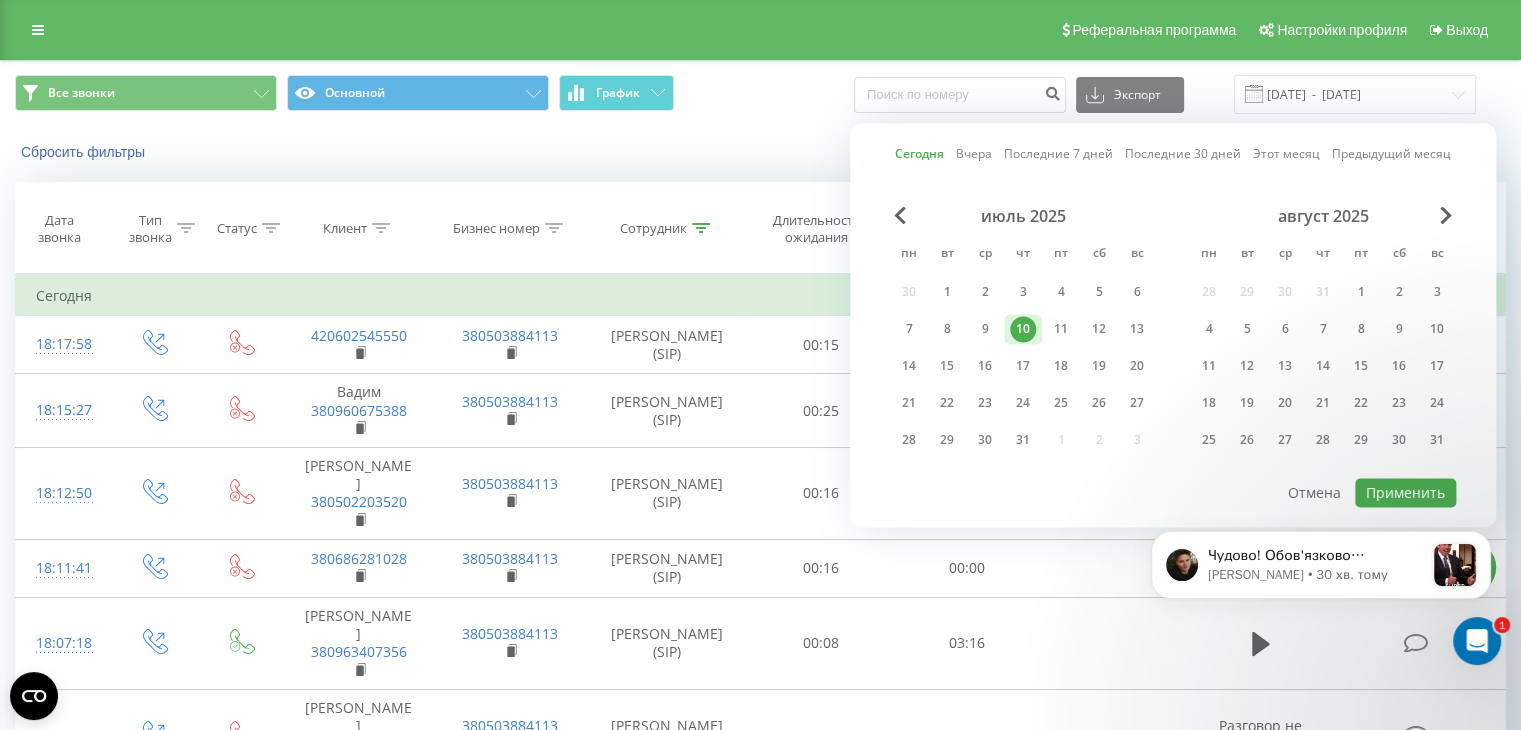 click on "Чудово! Обов'язково звертайтеся, якщо виникнуть питання! 😉 Бажаю вам гарного дня! P.S. Спробуйте нашу гнучку AI-аналітику дзвінків!  Створюйте профілі для аналізу роботи менеджерів за різними критеріями. Використовуйте стоп-слова. Налаштовуйте все без розробників. Детальніше у нашій статті.  Потрібна допомога з підключенням? Пишіть ;) Nikola • 30 хв. тому" at bounding box center (1321, 474) 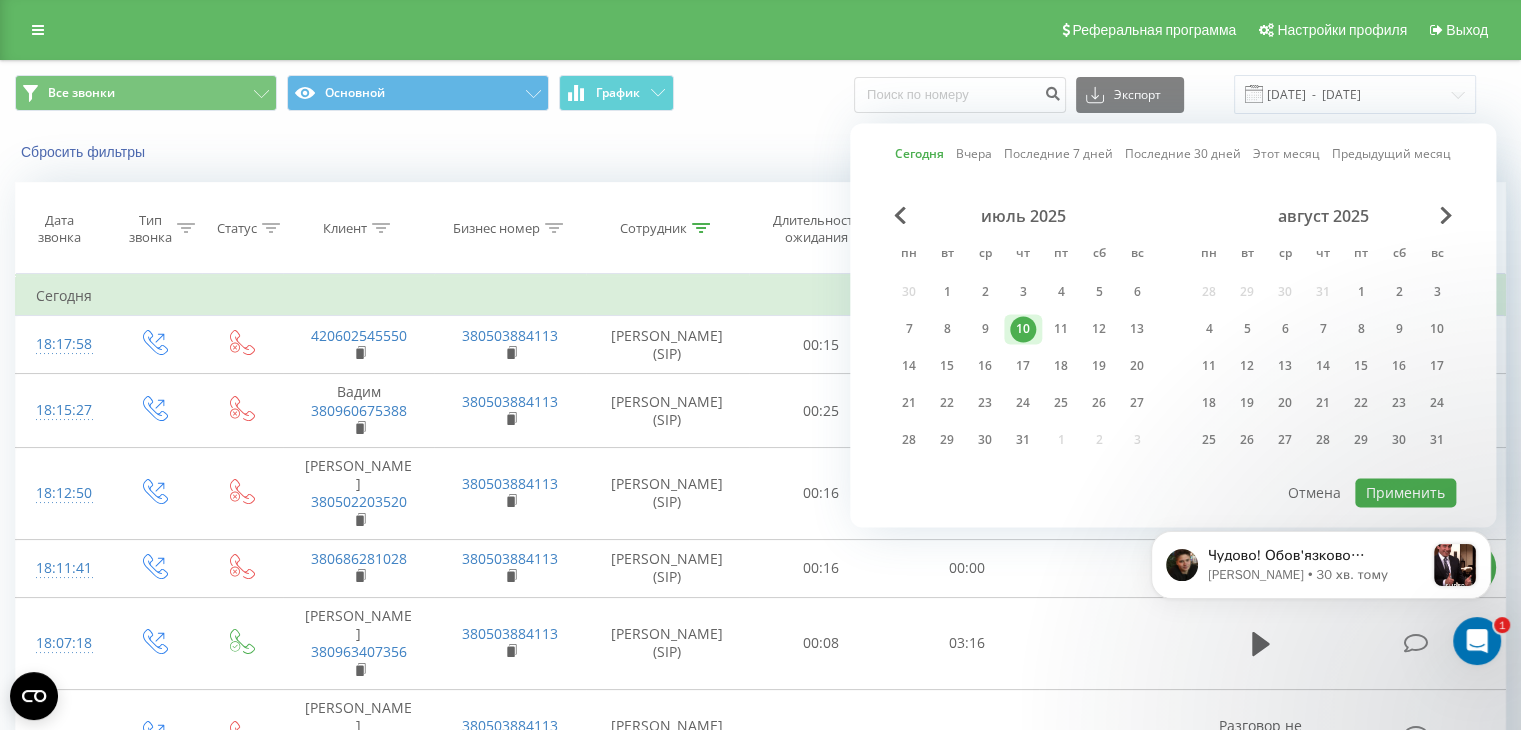 click on "Чудово! Обов'язково звертайтеся, якщо виникнуть питання! 😉 Бажаю вам гарного дня! P.S. Спробуйте нашу гнучку AI-аналітику дзвінків!  Створюйте профілі для аналізу роботи менеджерів за різними критеріями. Використовуйте стоп-слова. Налаштовуйте все без розробників. Детальніше у нашій статті.  Потрібна допомога з підключенням? Пишіть ;) Nikola • 30 хв. тому" at bounding box center [1321, 474] 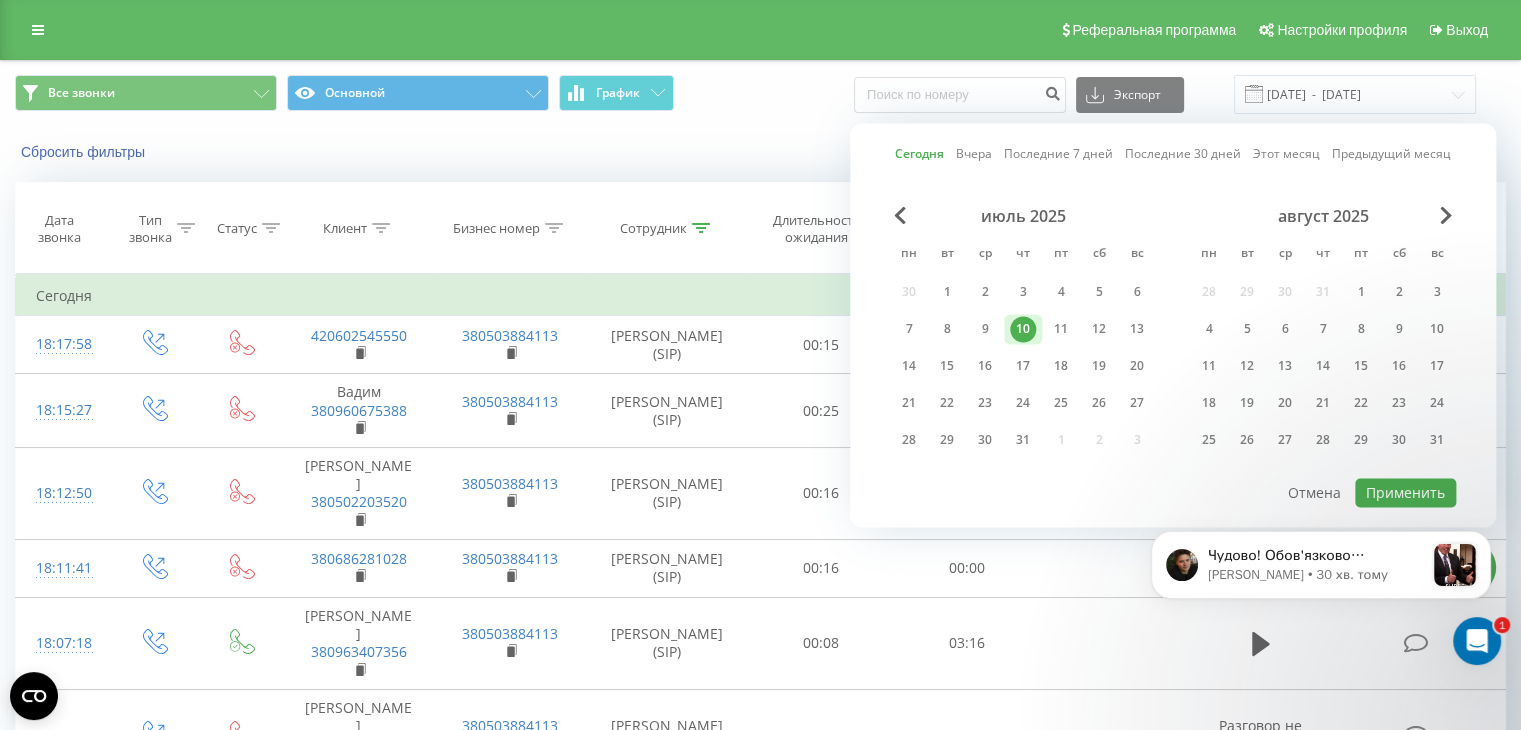 click on "Чудово! Обов'язково звертайтеся, якщо виникнуть питання! 😉 Бажаю вам гарного дня! P.S. Спробуйте нашу гнучку AI-аналітику дзвінків!  Створюйте профілі для аналізу роботи менеджерів за різними критеріями. Використовуйте стоп-слова. Налаштовуйте все без розробників. Детальніше у нашій статті.  Потрібна допомога з підключенням? Пишіть ;) Nikola • 30 хв. тому" at bounding box center (1321, 474) 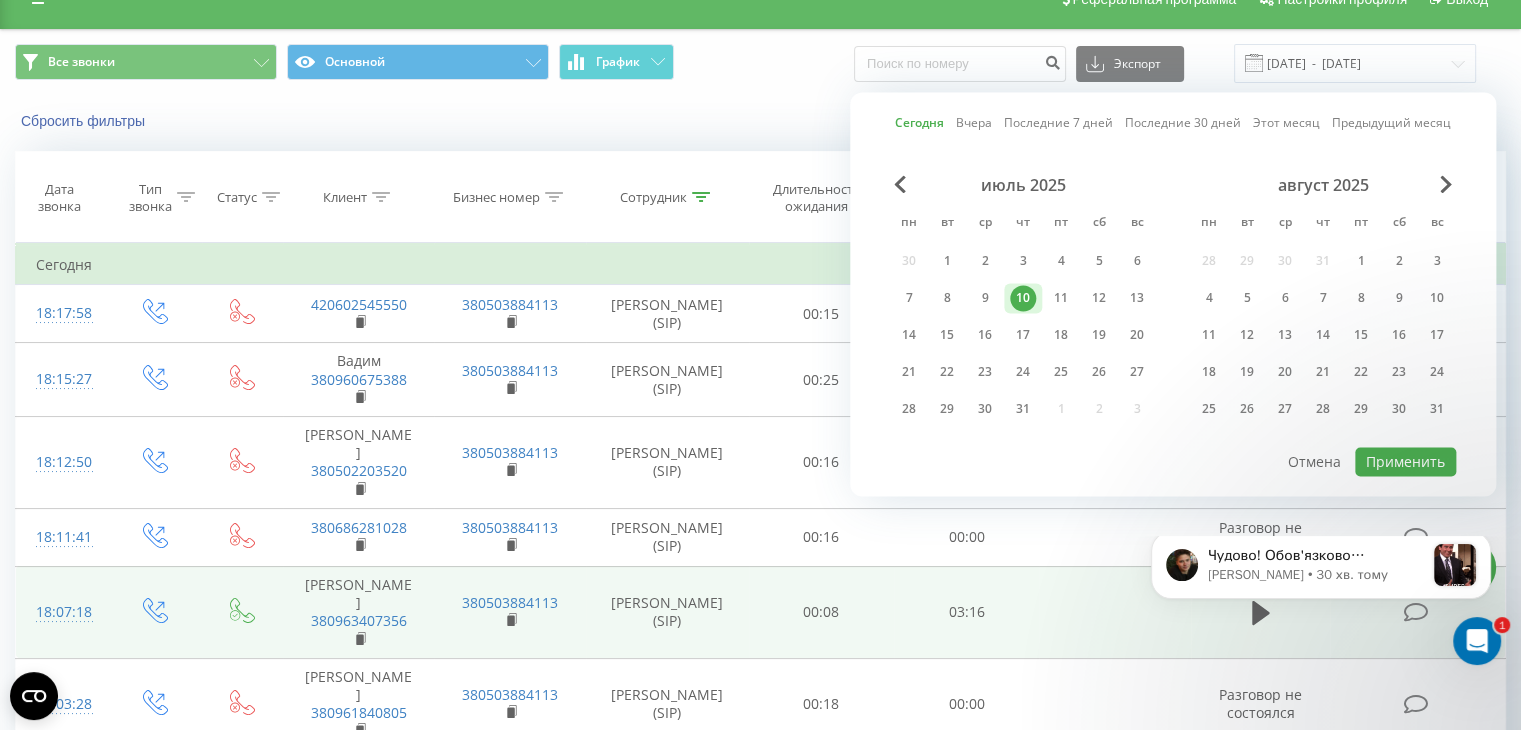 scroll, scrollTop: 0, scrollLeft: 0, axis: both 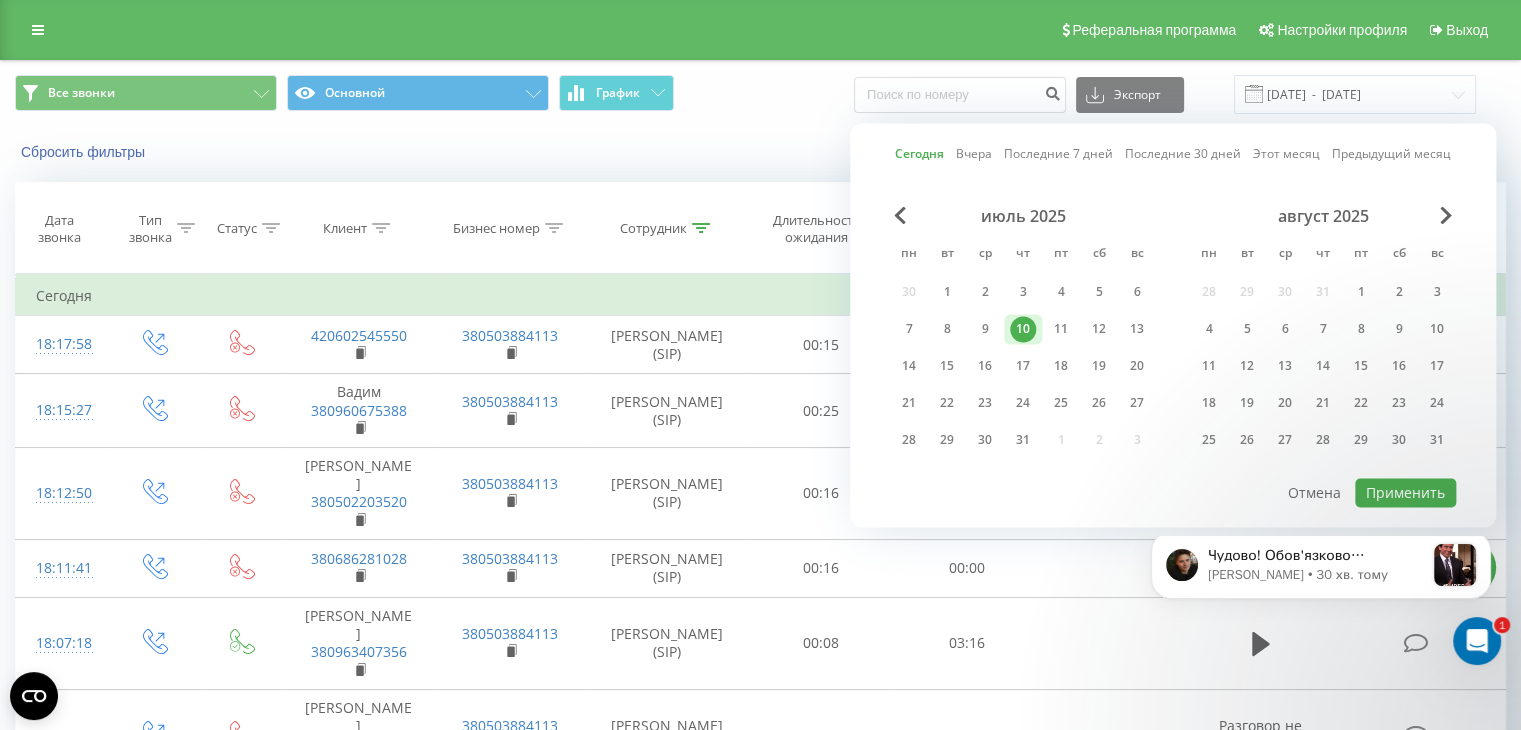 click on "10" at bounding box center [1023, 329] 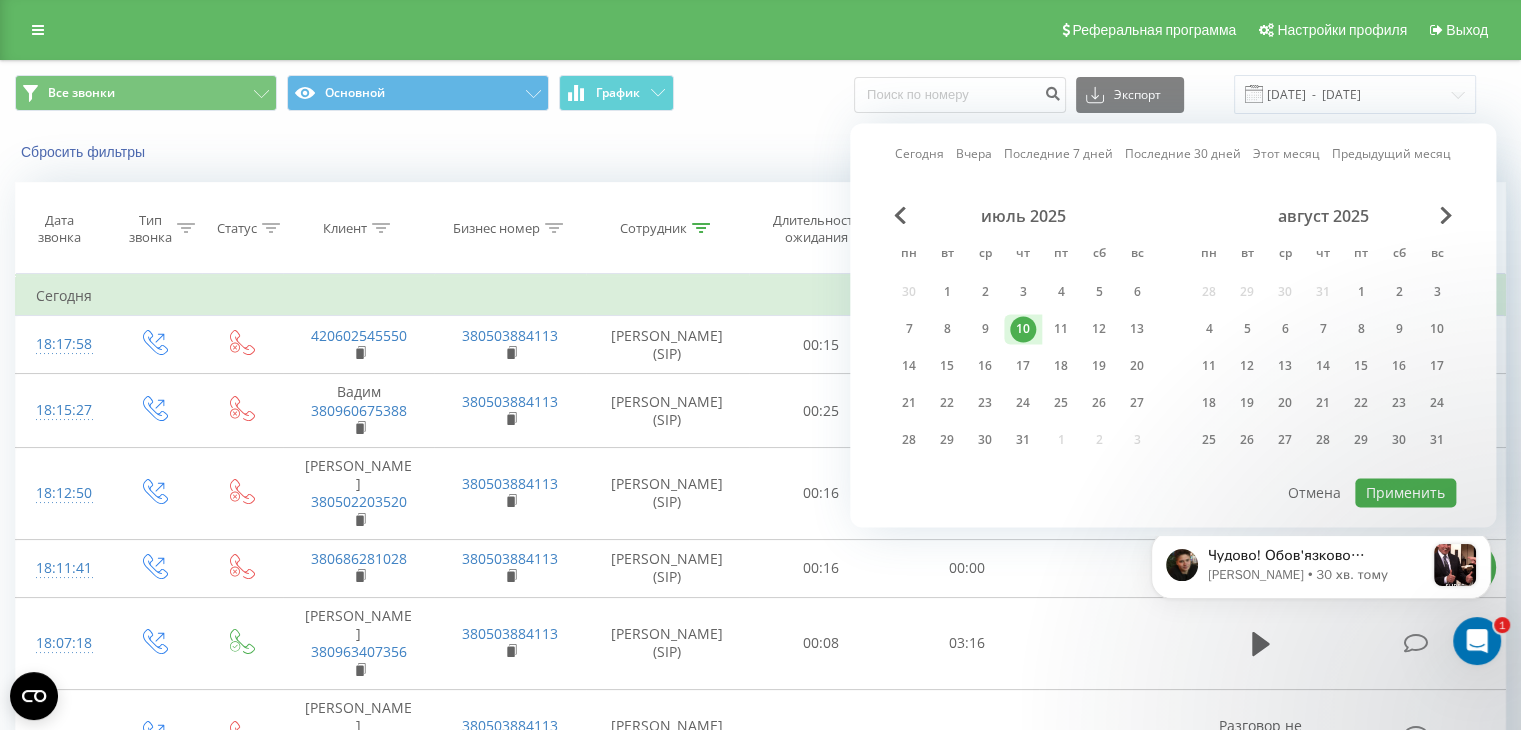 click on "10" at bounding box center [1023, 329] 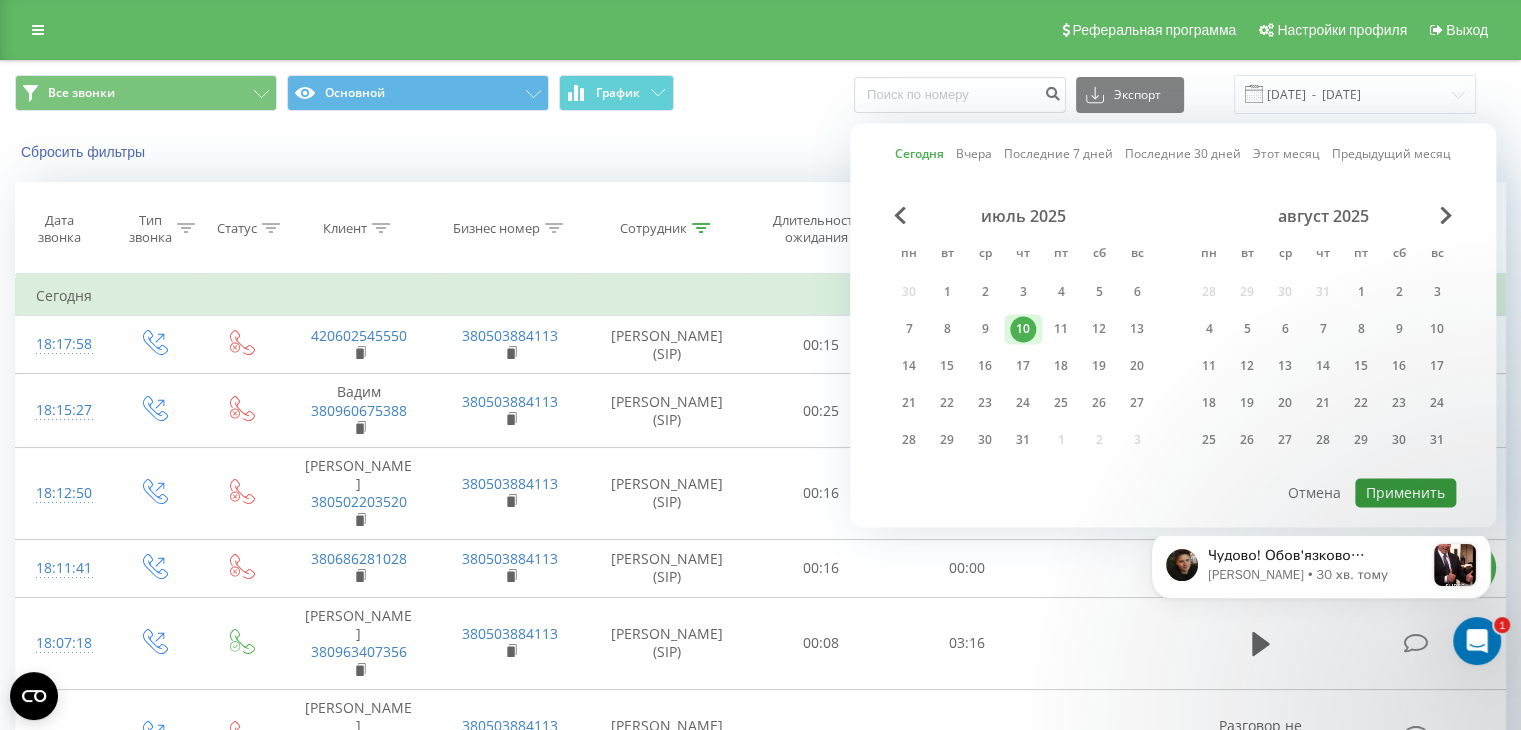 click on "Применить" at bounding box center [1405, 492] 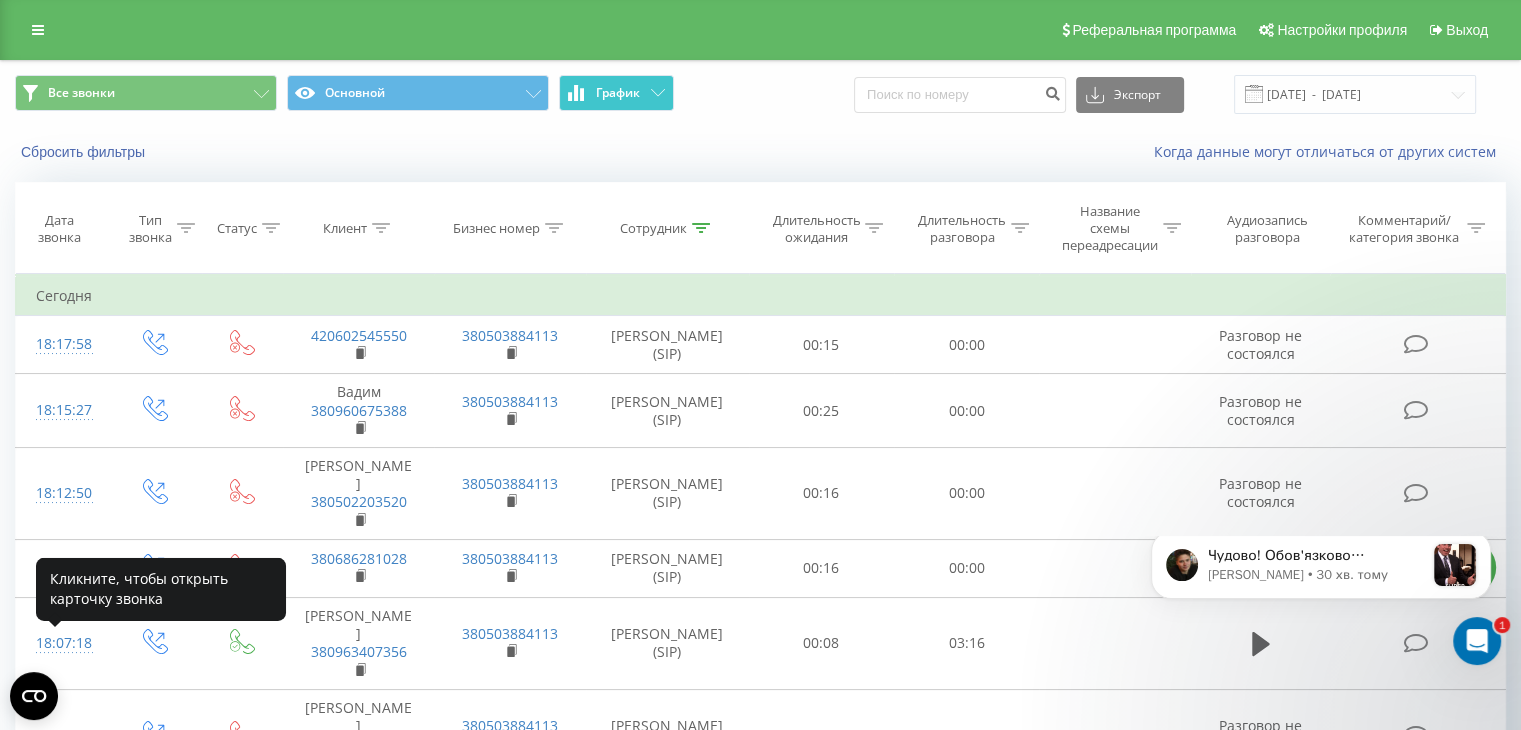 click on "График" at bounding box center [618, 93] 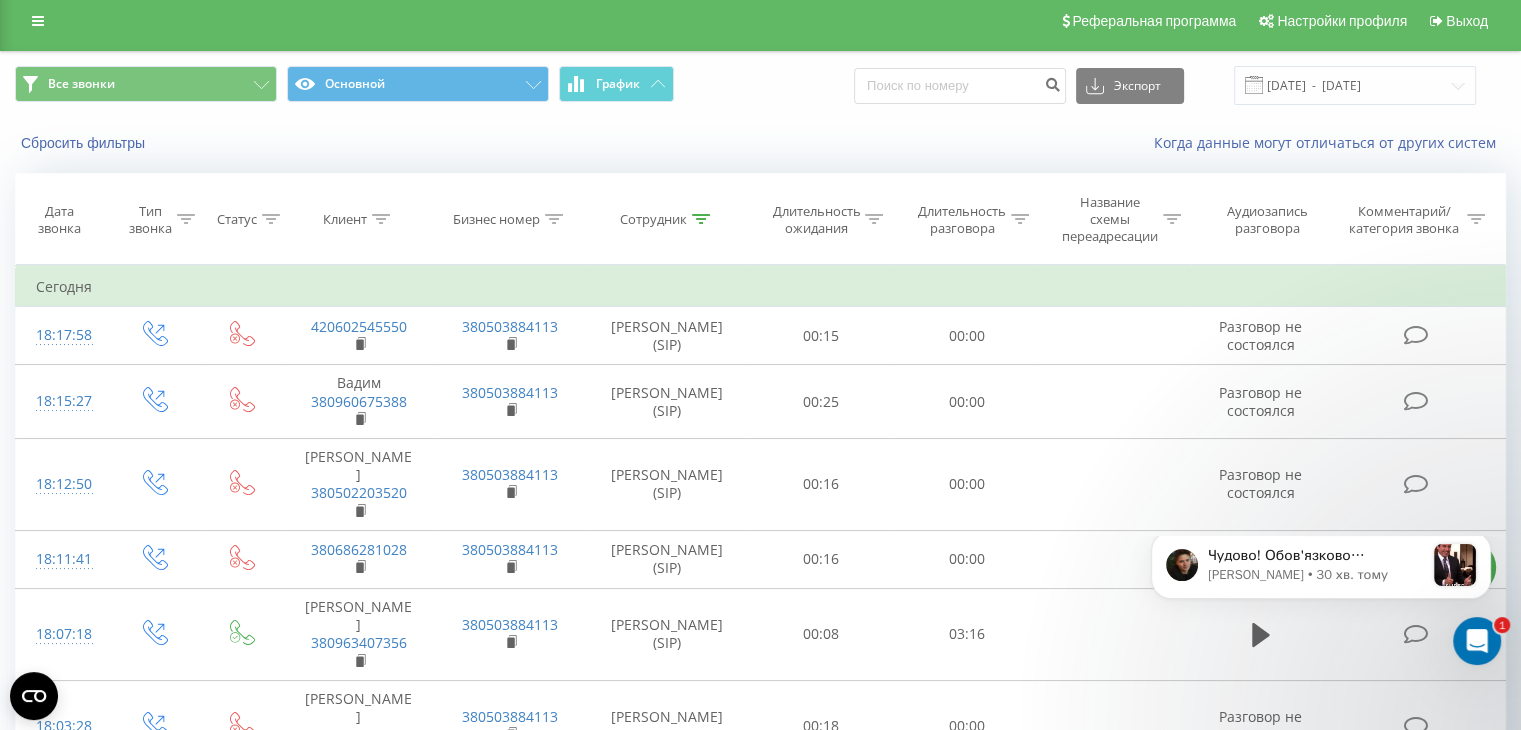 scroll, scrollTop: 0, scrollLeft: 0, axis: both 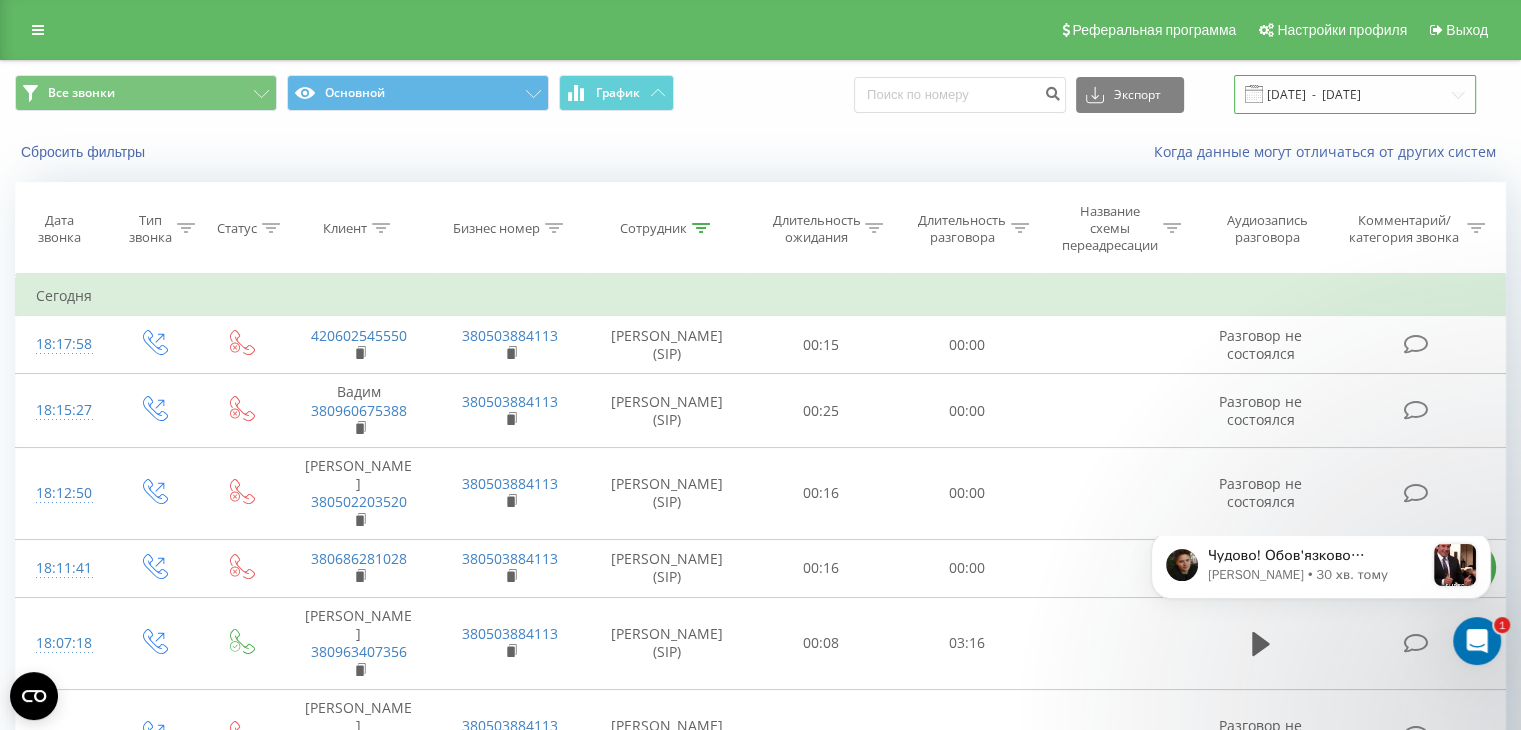 click on "[DATE]  -  [DATE]" at bounding box center [1355, 94] 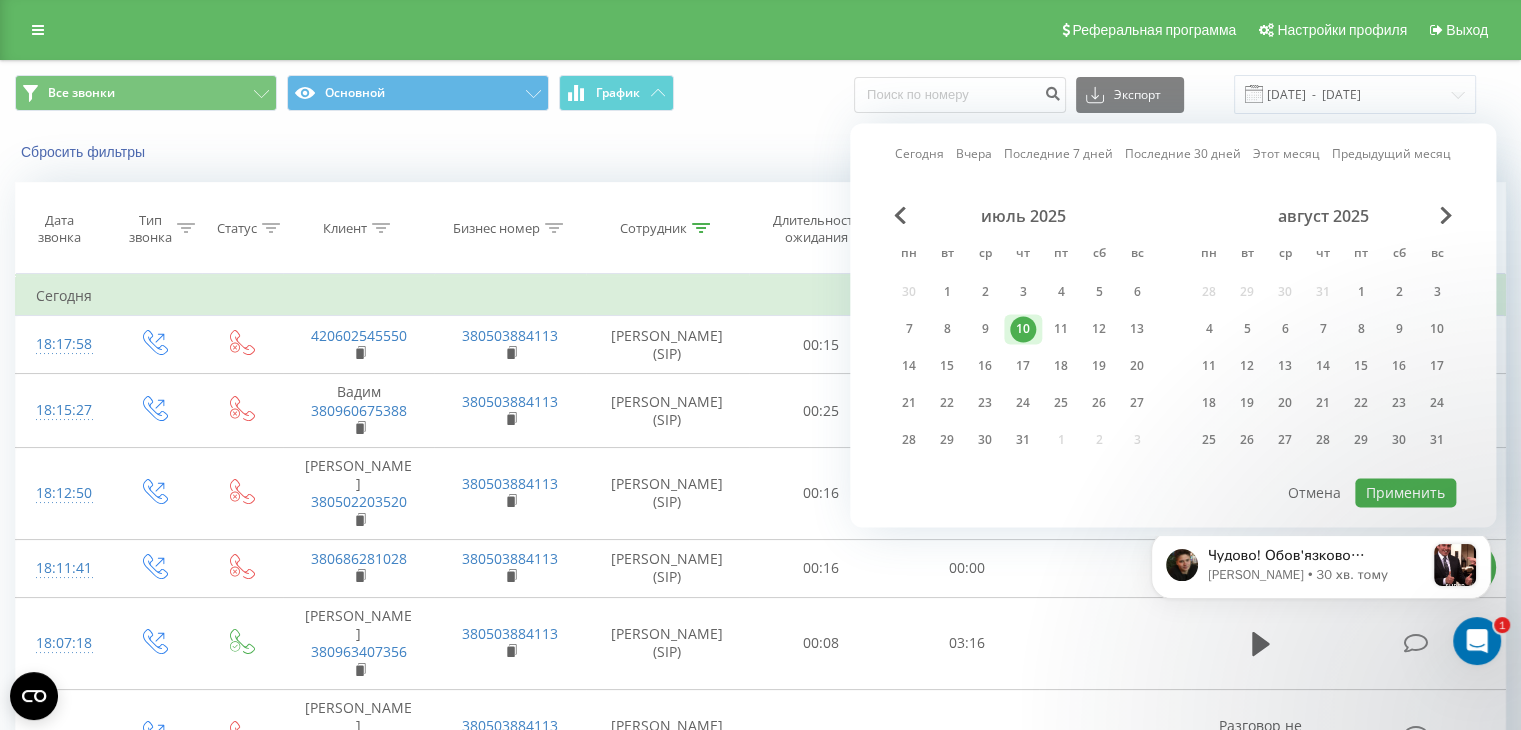 click on "10" at bounding box center (1023, 329) 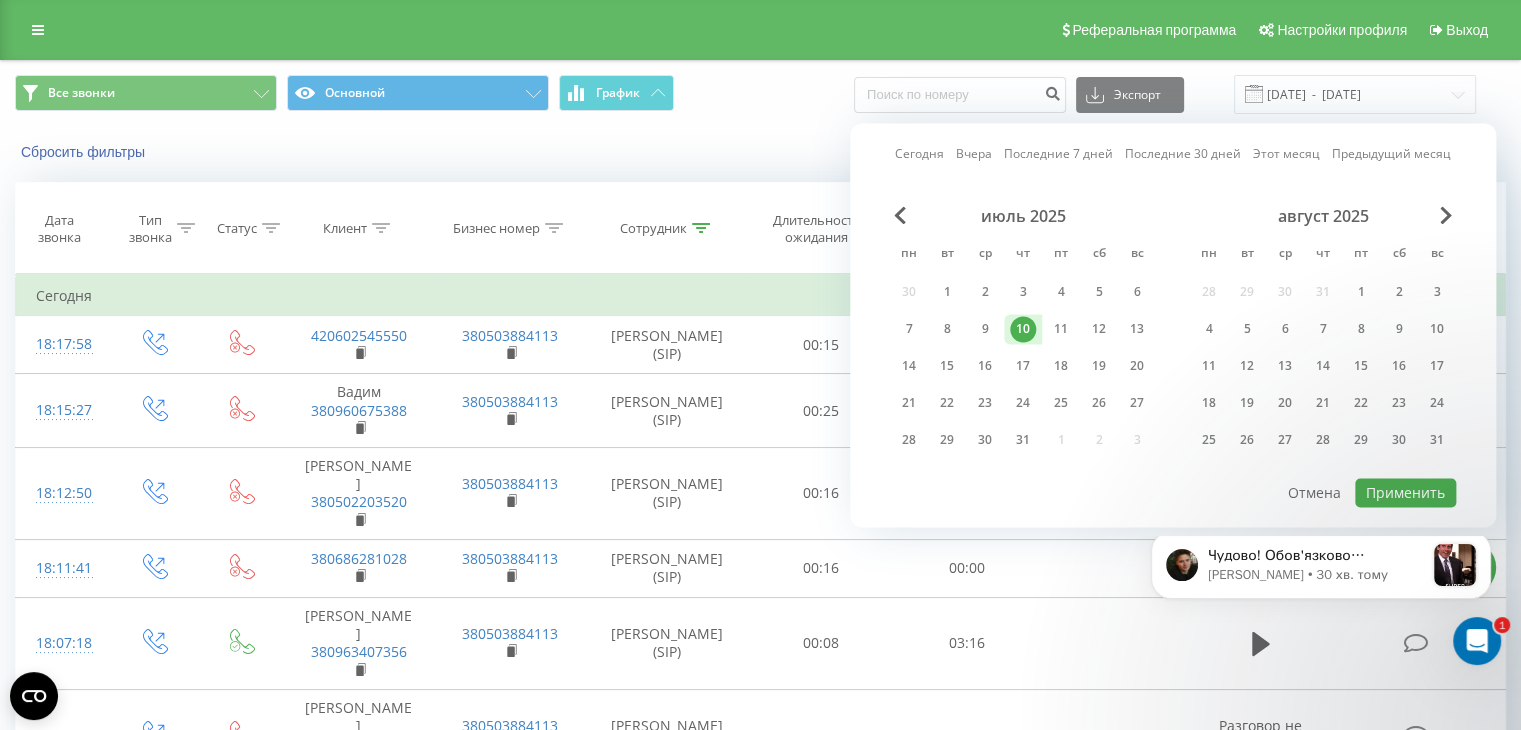 click on "10" at bounding box center (1023, 329) 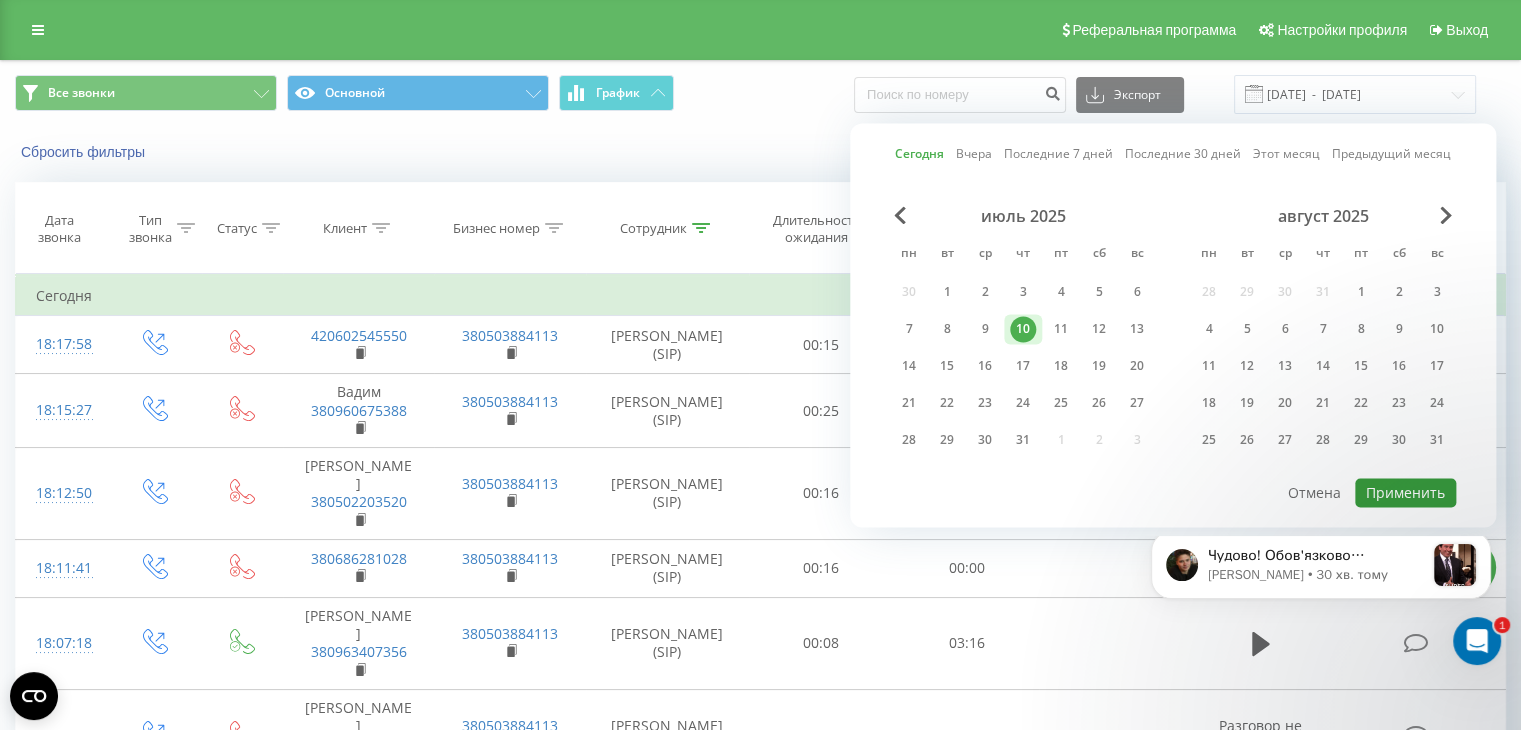 click on "Применить" at bounding box center (1405, 492) 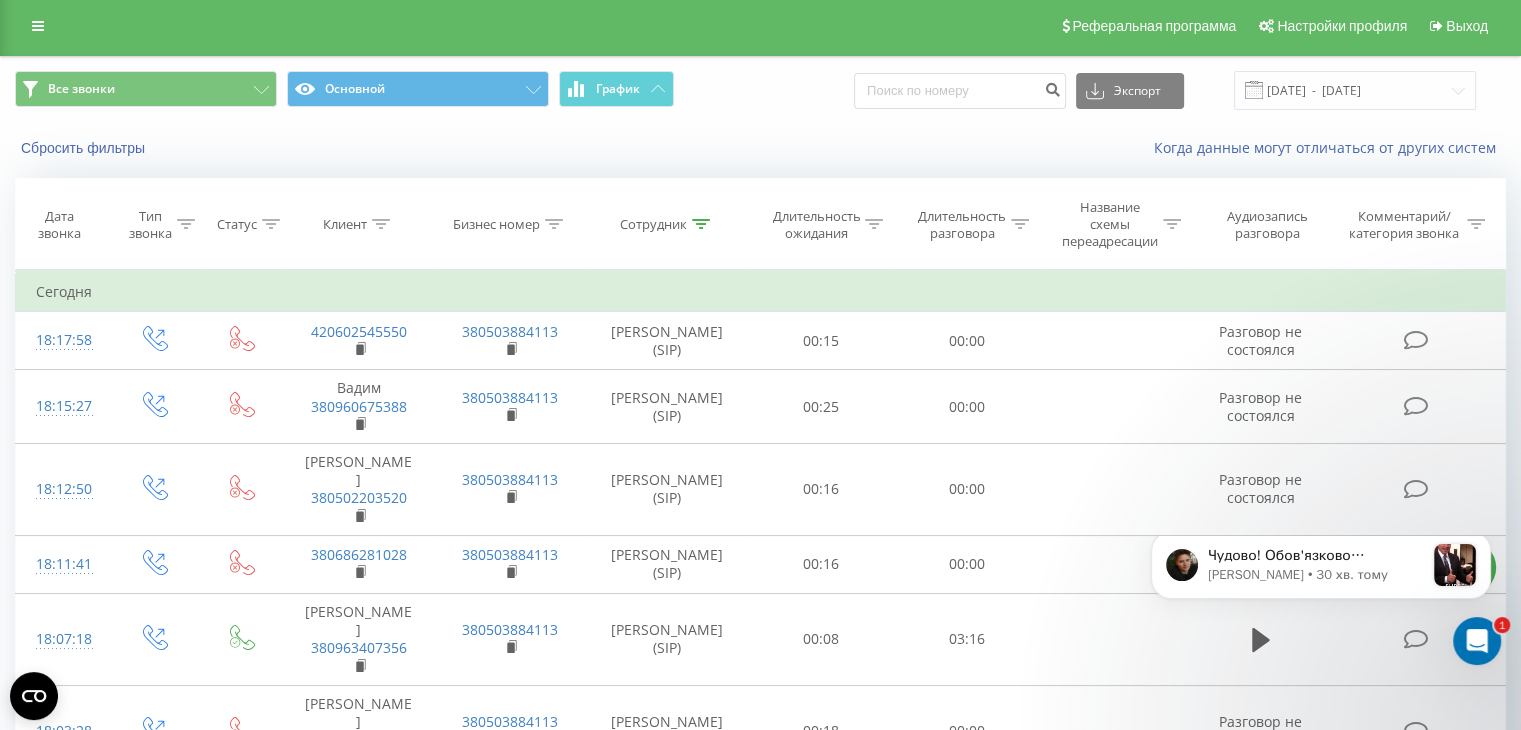 scroll, scrollTop: 0, scrollLeft: 0, axis: both 